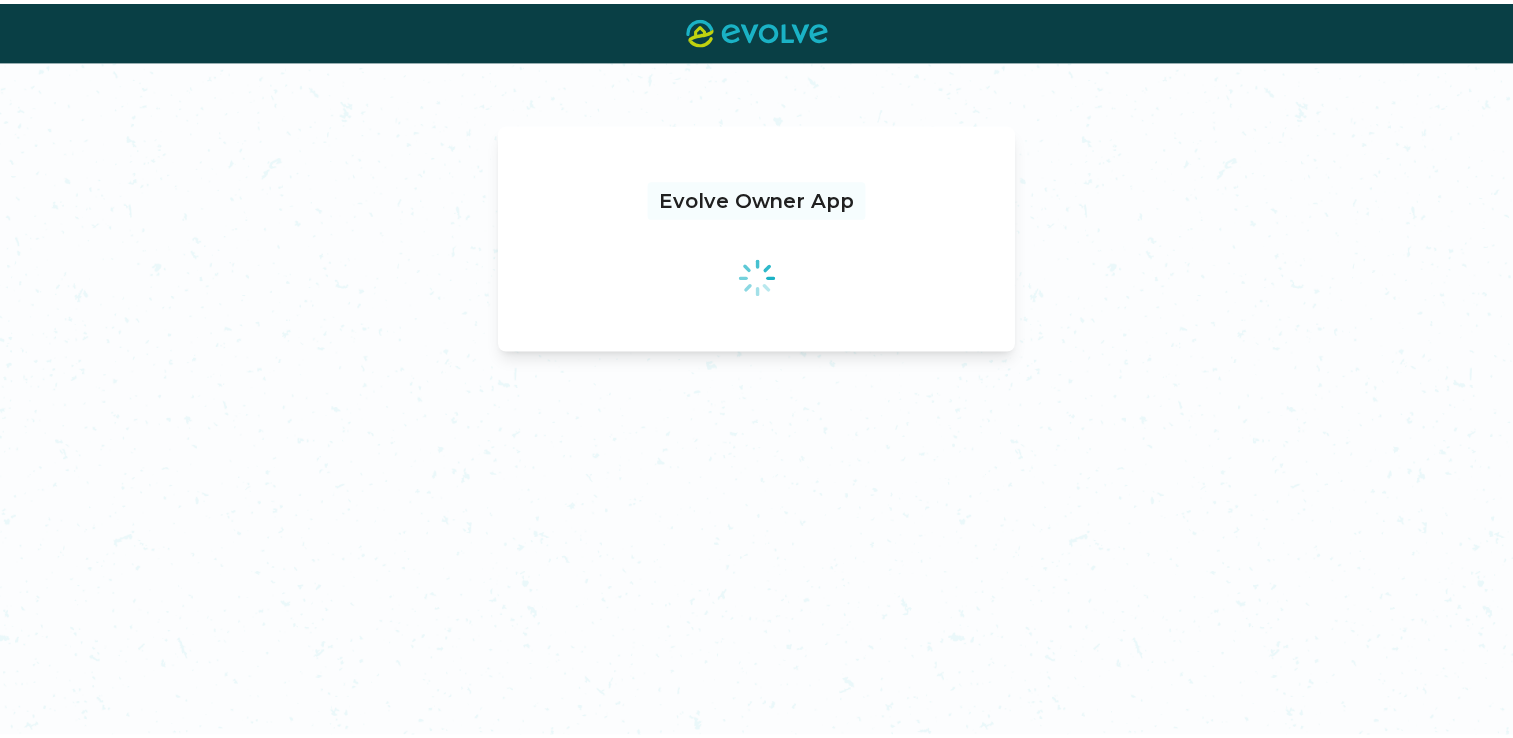 scroll, scrollTop: 0, scrollLeft: 0, axis: both 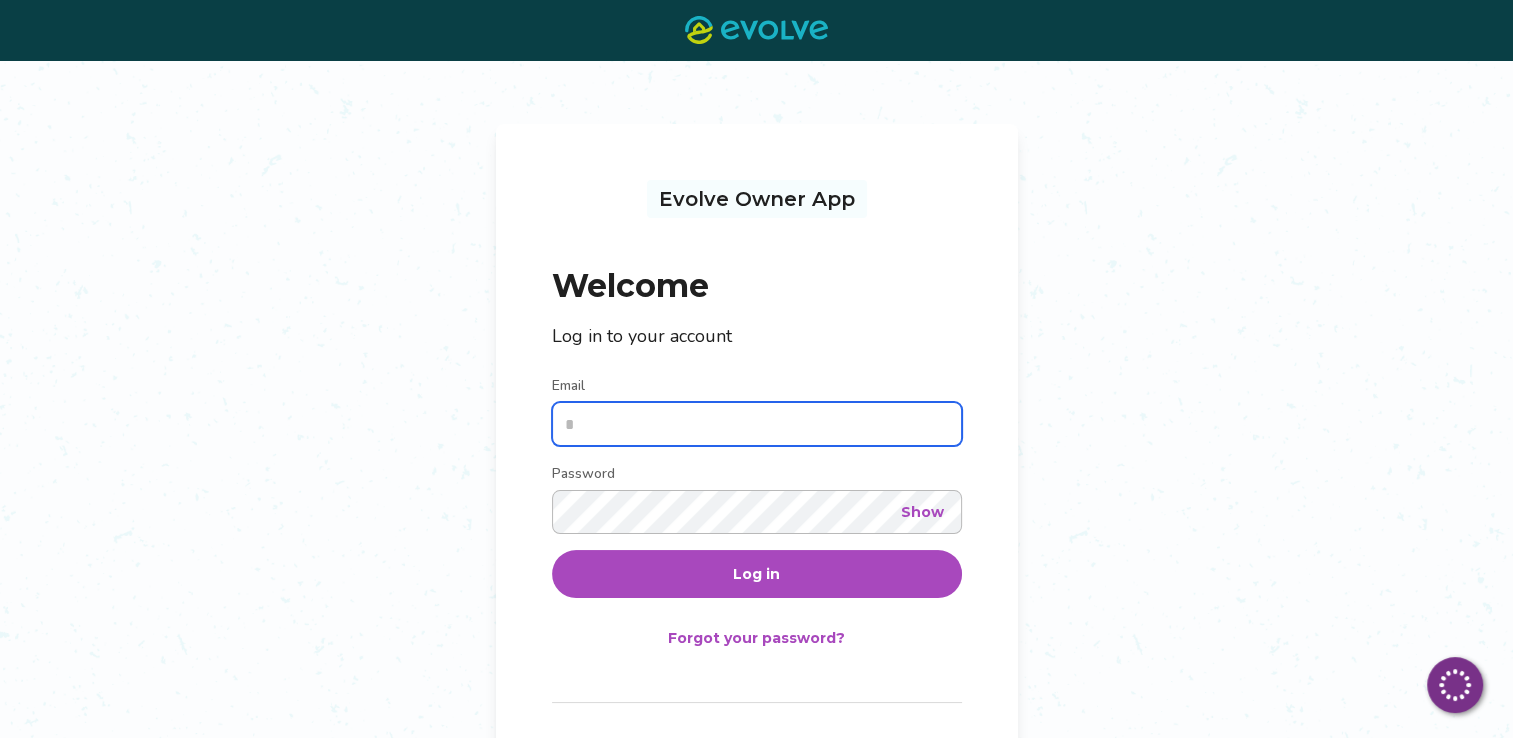 click on "Email" at bounding box center (757, 424) 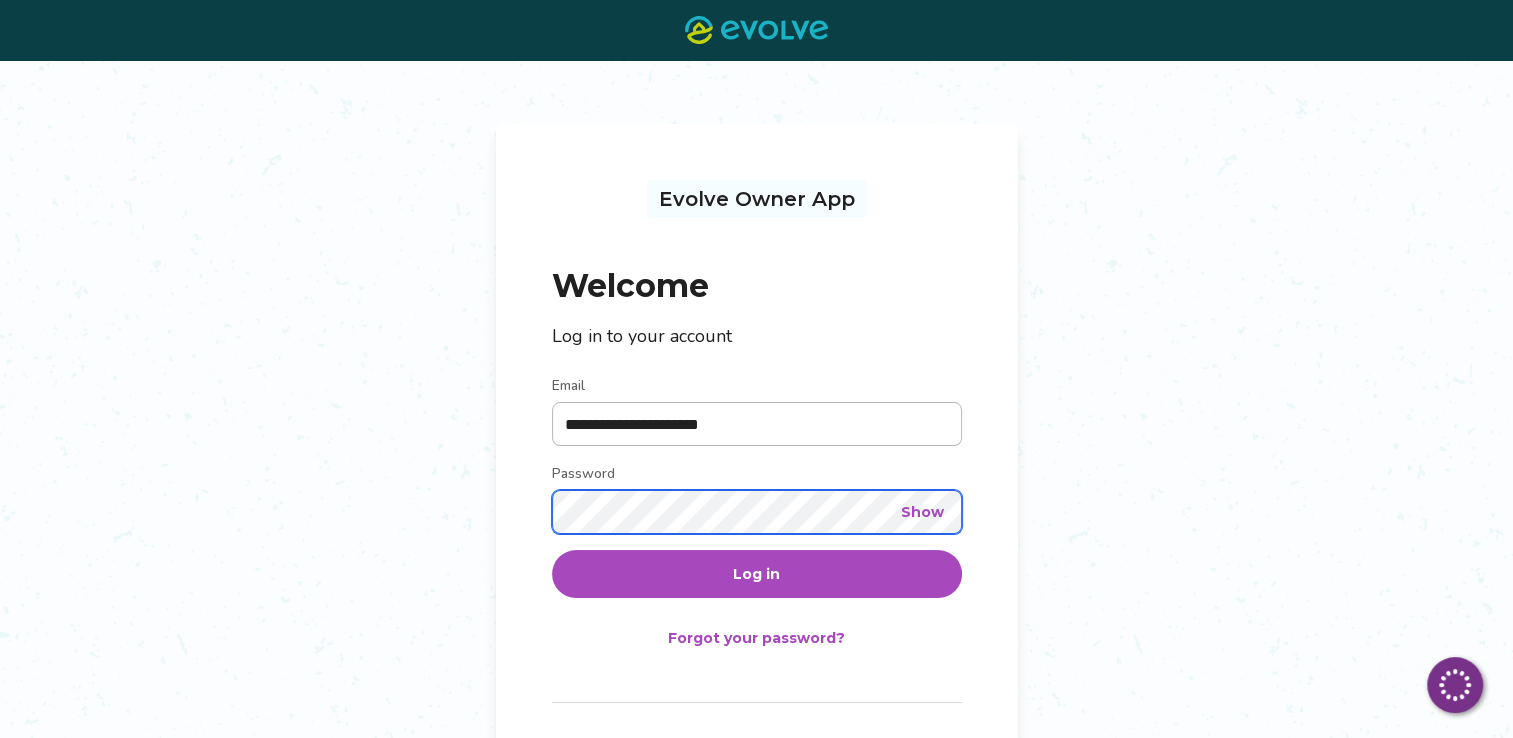 click on "Log in" at bounding box center [757, 574] 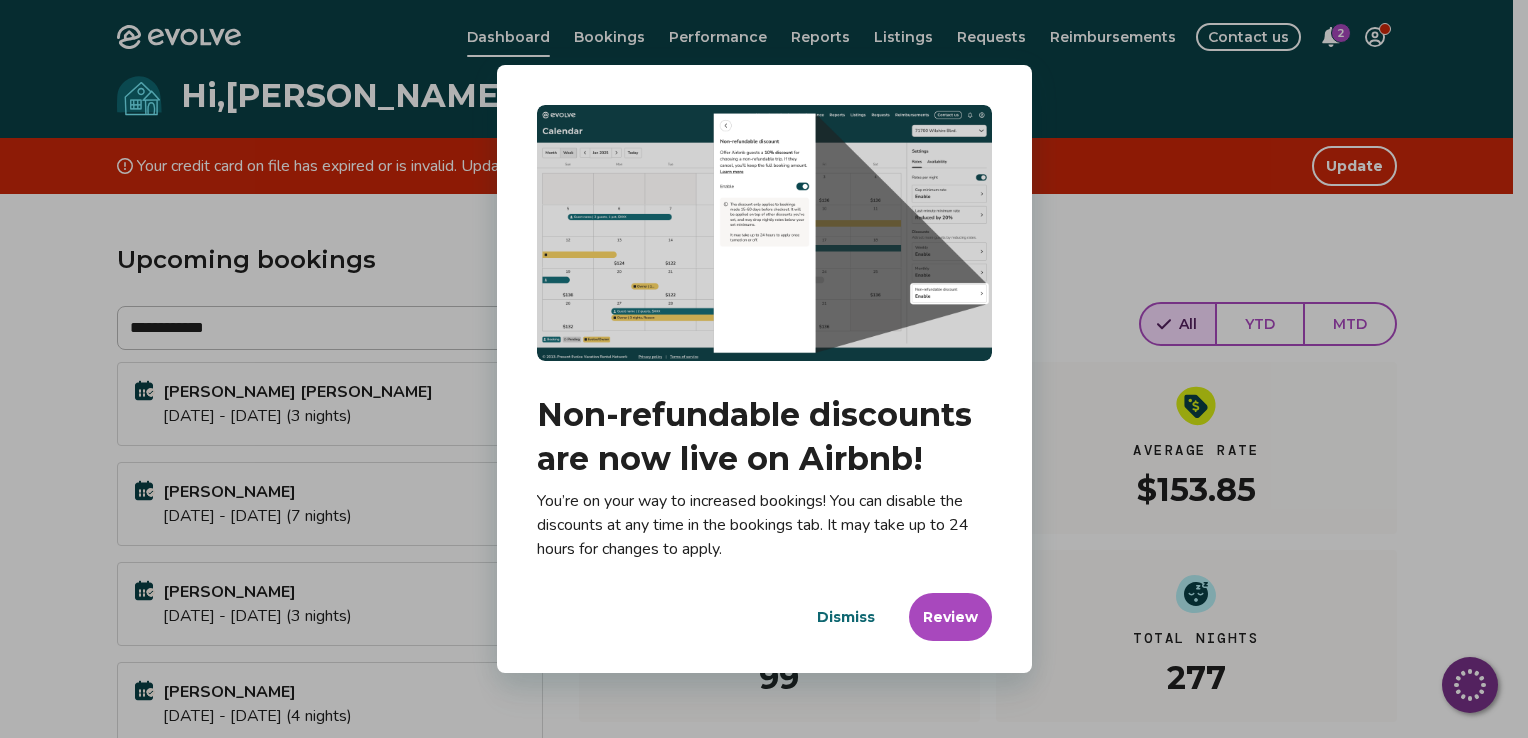 click on "Dialog Non-refundable discounts are now live on Airbnb! You’re on your way to increased bookings! You can disable the discounts at any time in the bookings tab. It may take up to 24 hours for changes to apply. Dismiss Review" at bounding box center (764, 369) 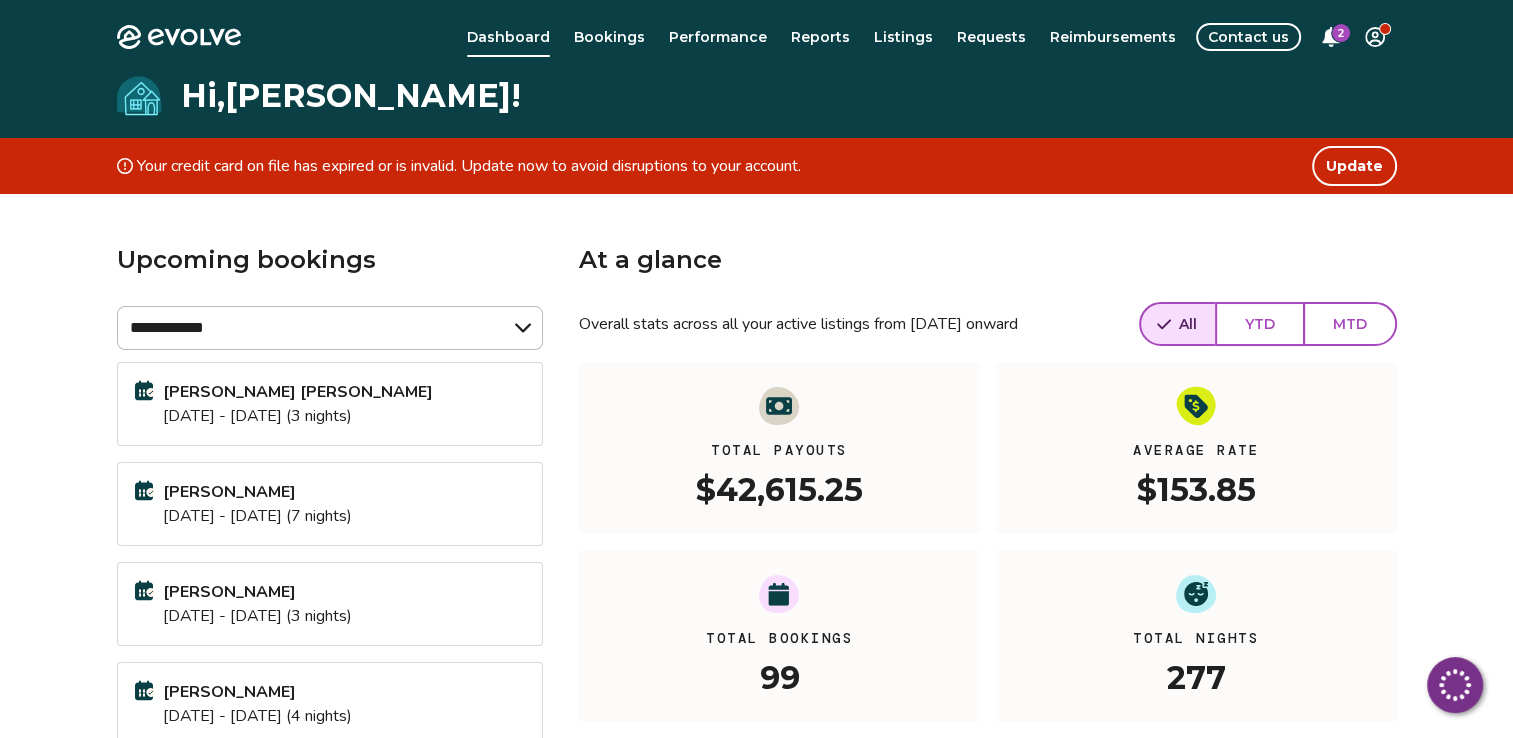 click 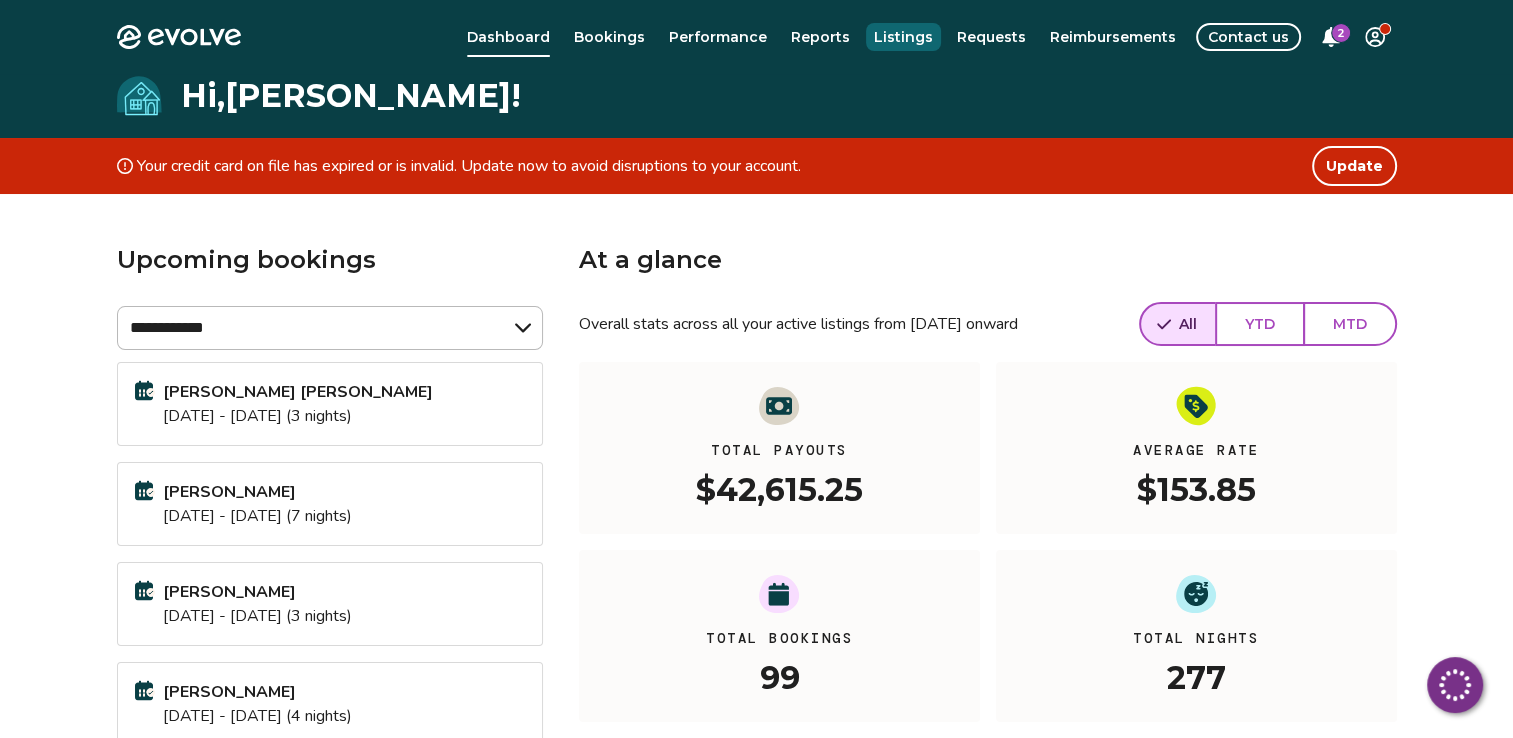 click on "Listings" at bounding box center (903, 37) 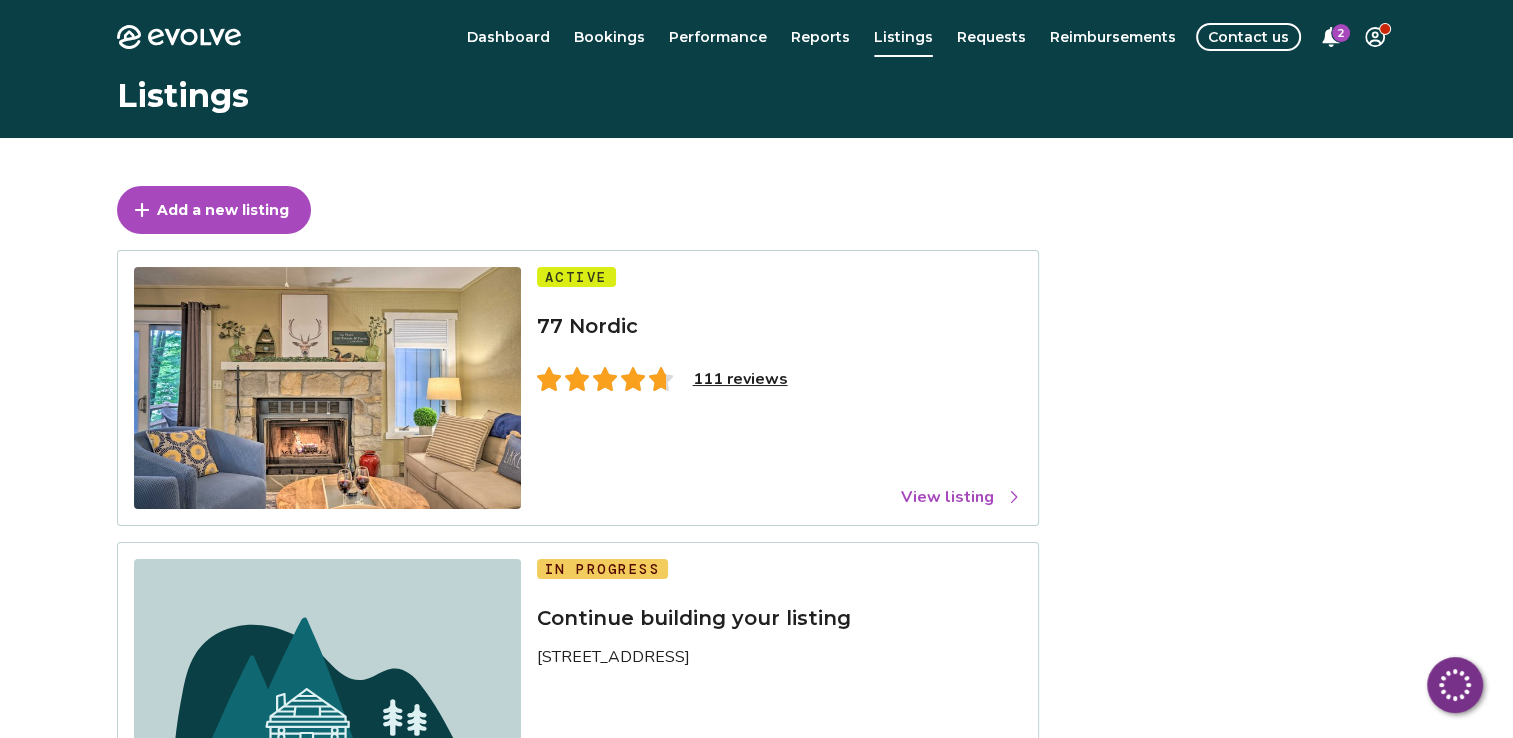 click on "View listing" at bounding box center [961, 497] 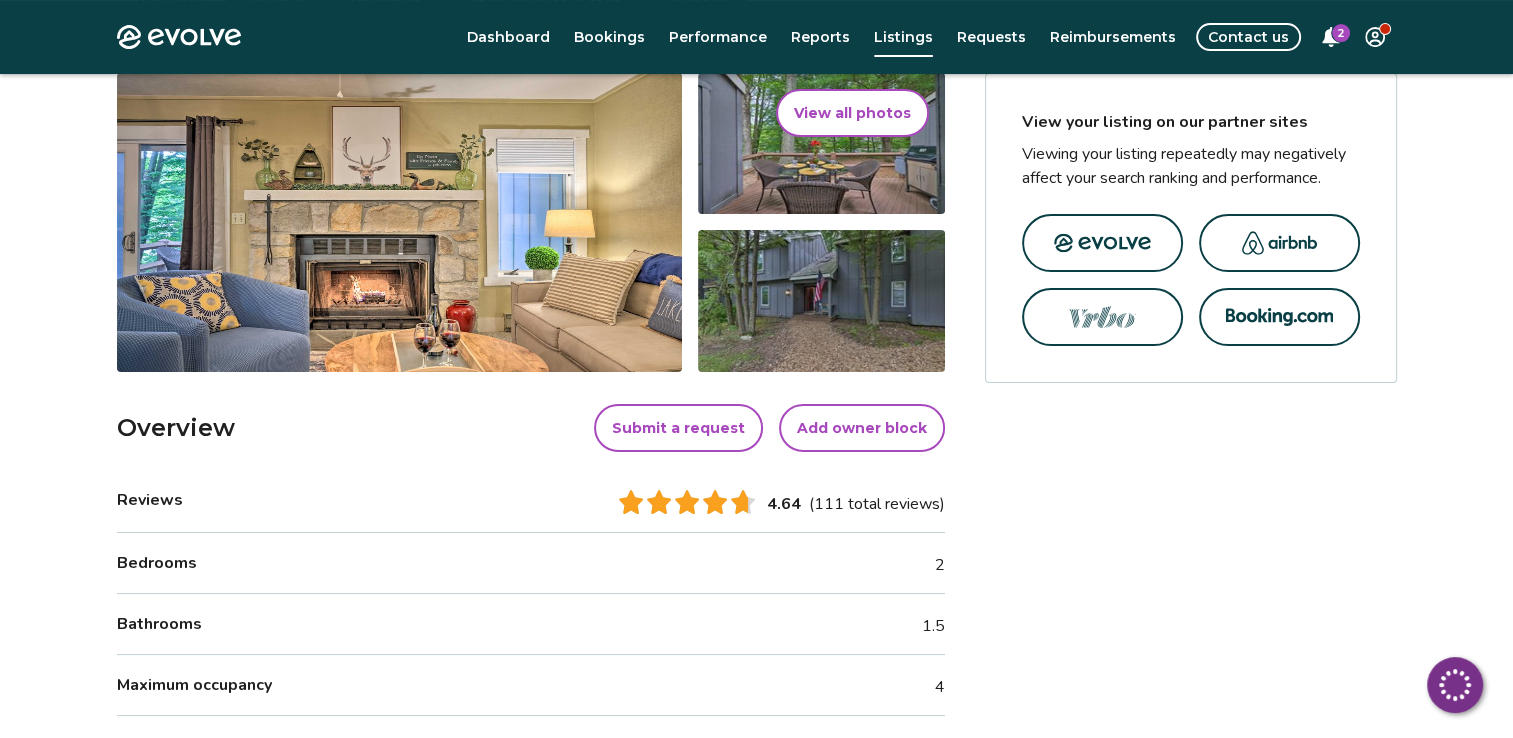 scroll, scrollTop: 347, scrollLeft: 0, axis: vertical 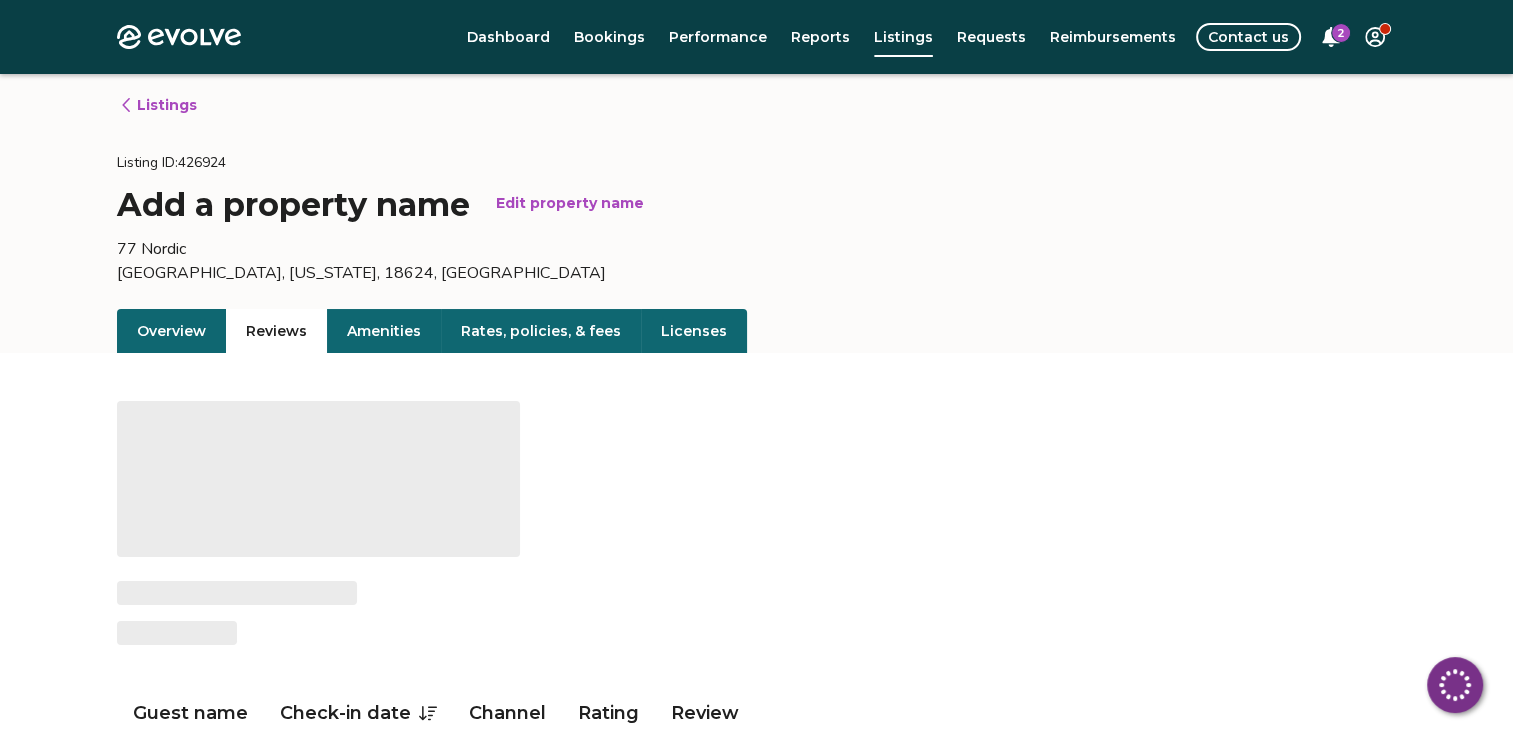 click on "Reviews" at bounding box center (276, 331) 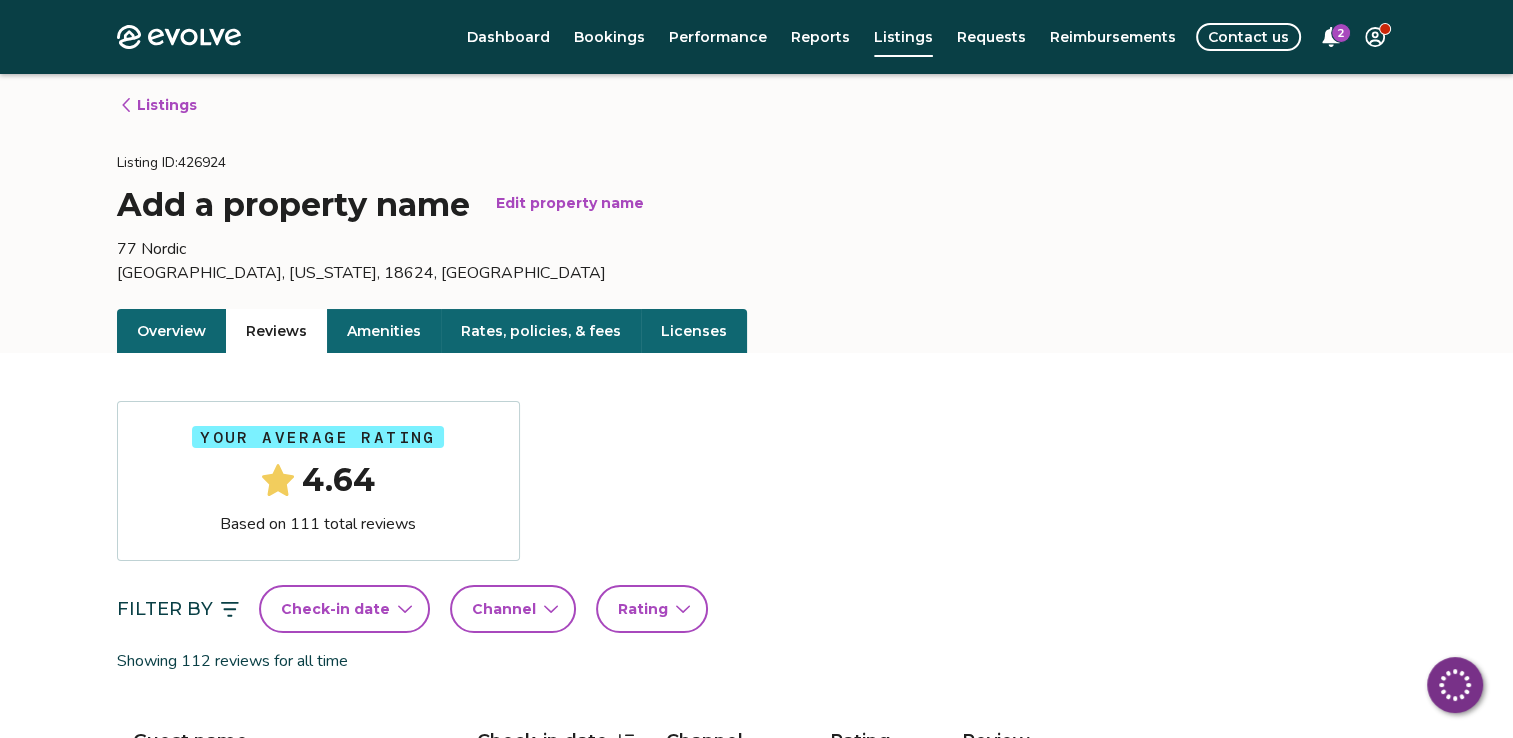 type 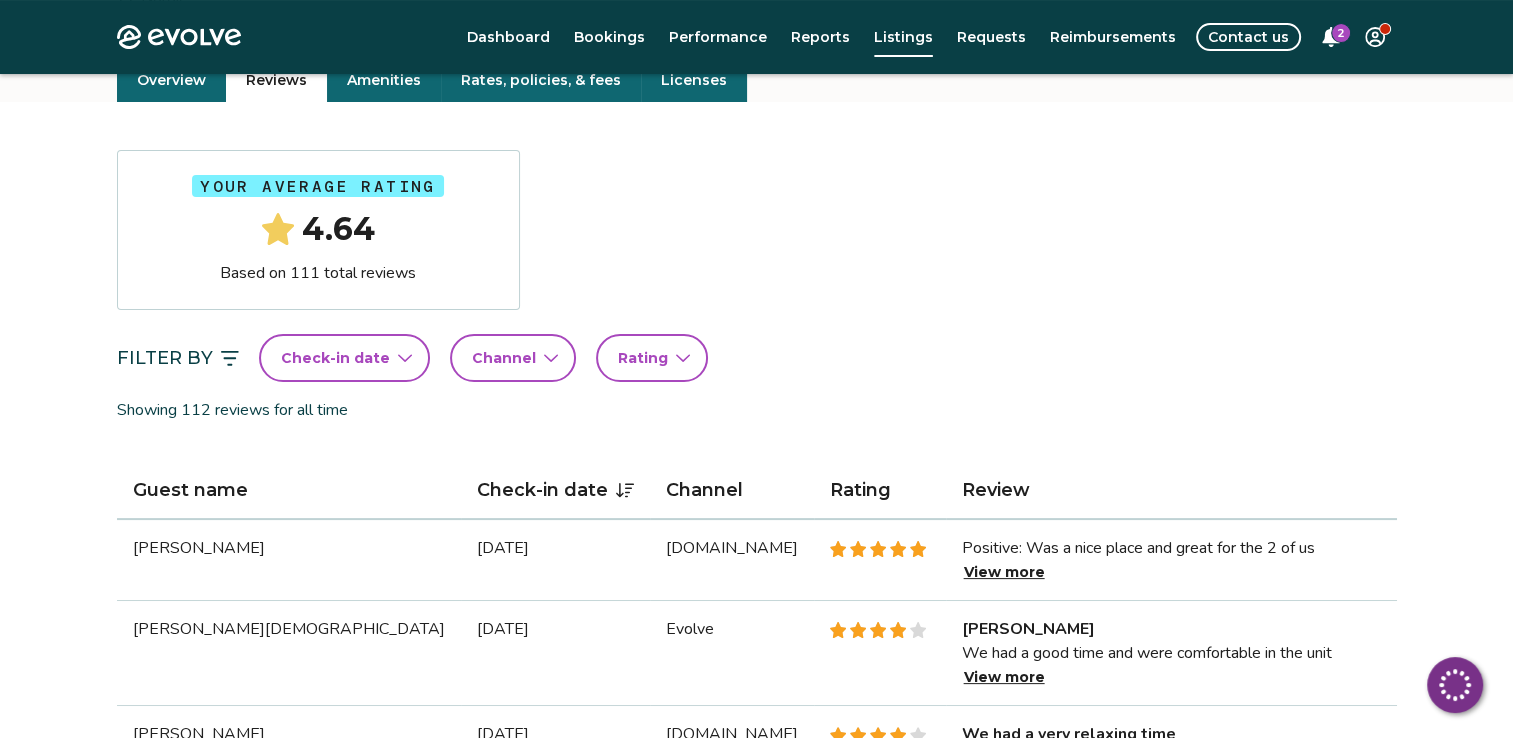 scroll, scrollTop: 285, scrollLeft: 0, axis: vertical 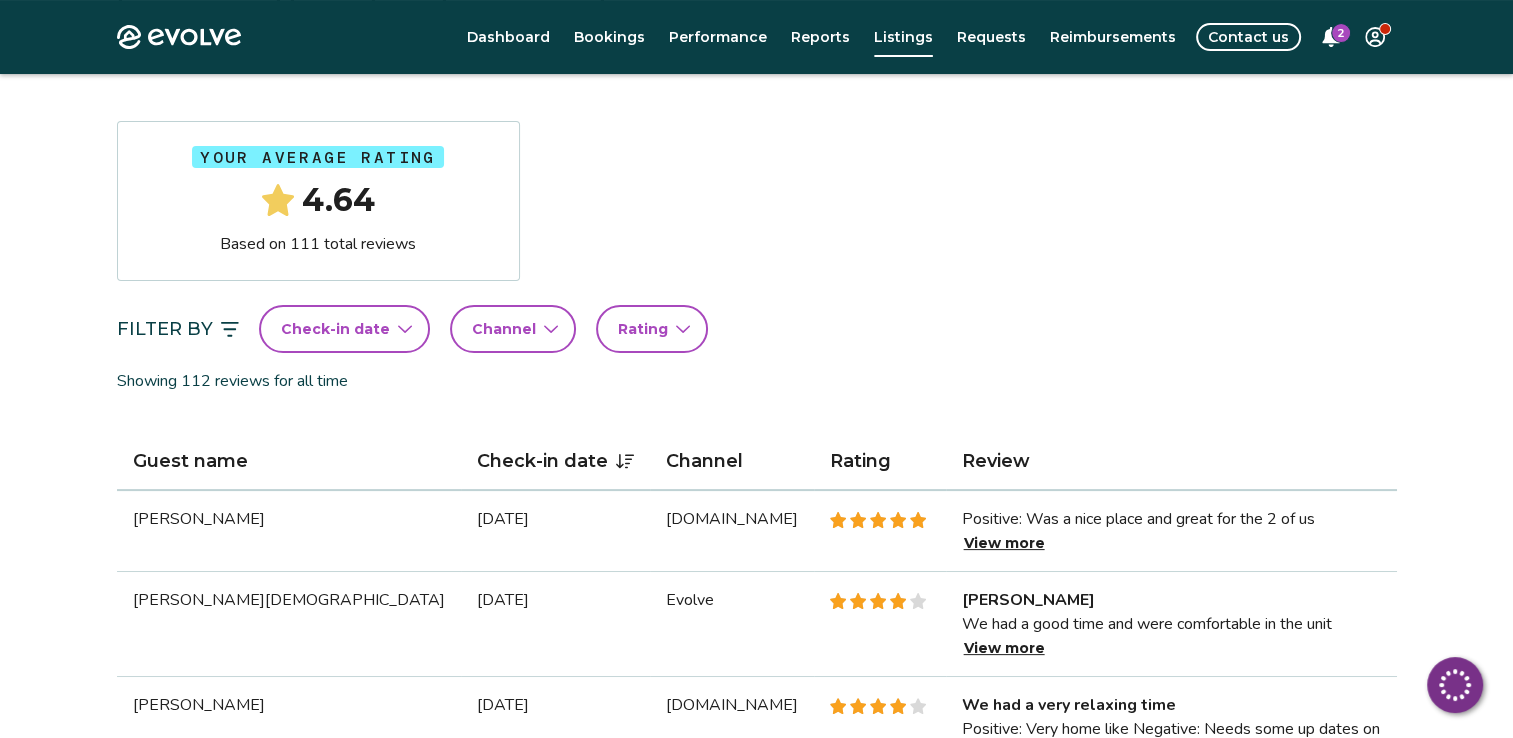 click on "Rating" at bounding box center (643, 329) 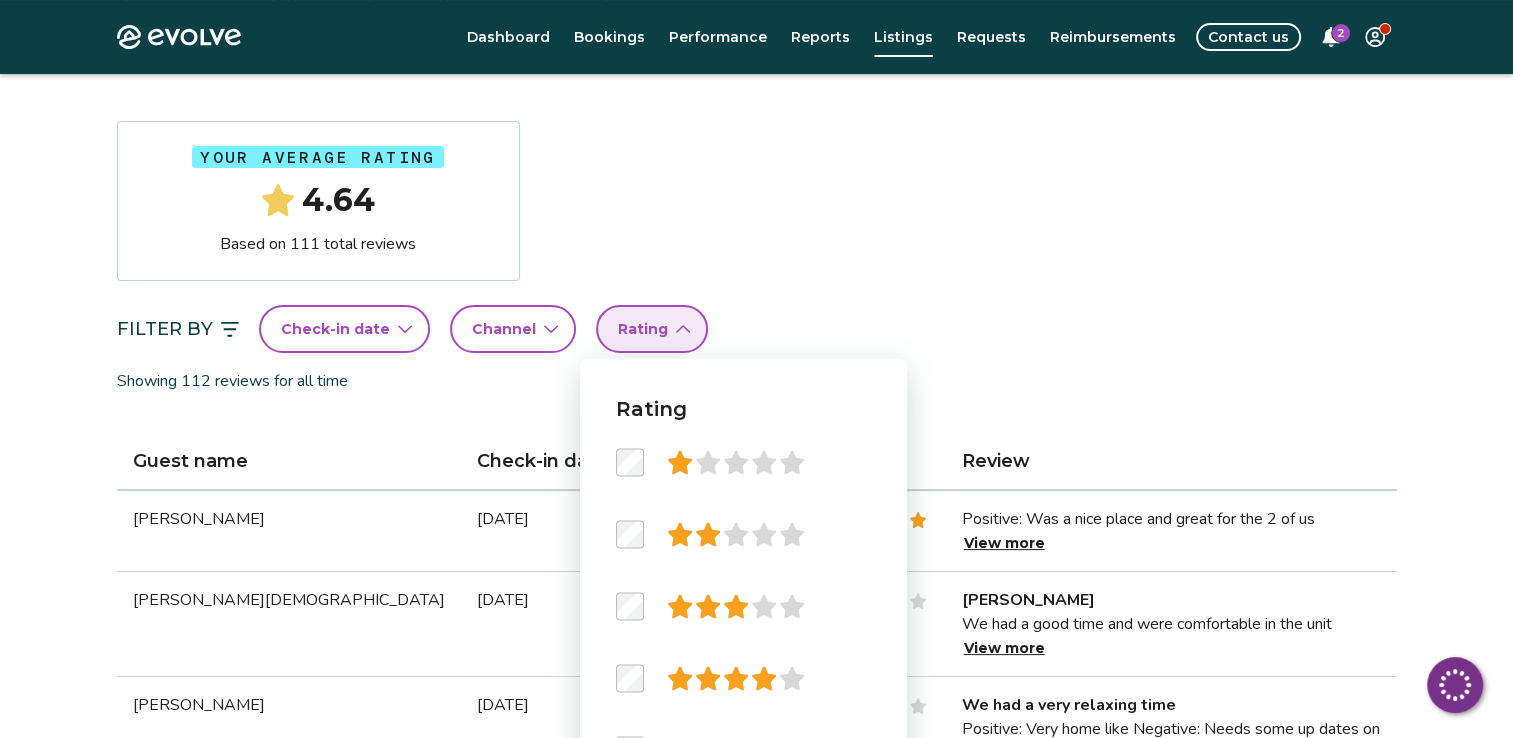 click on "Your average rating 4.64 Based on 111 total reviews" at bounding box center [757, 201] 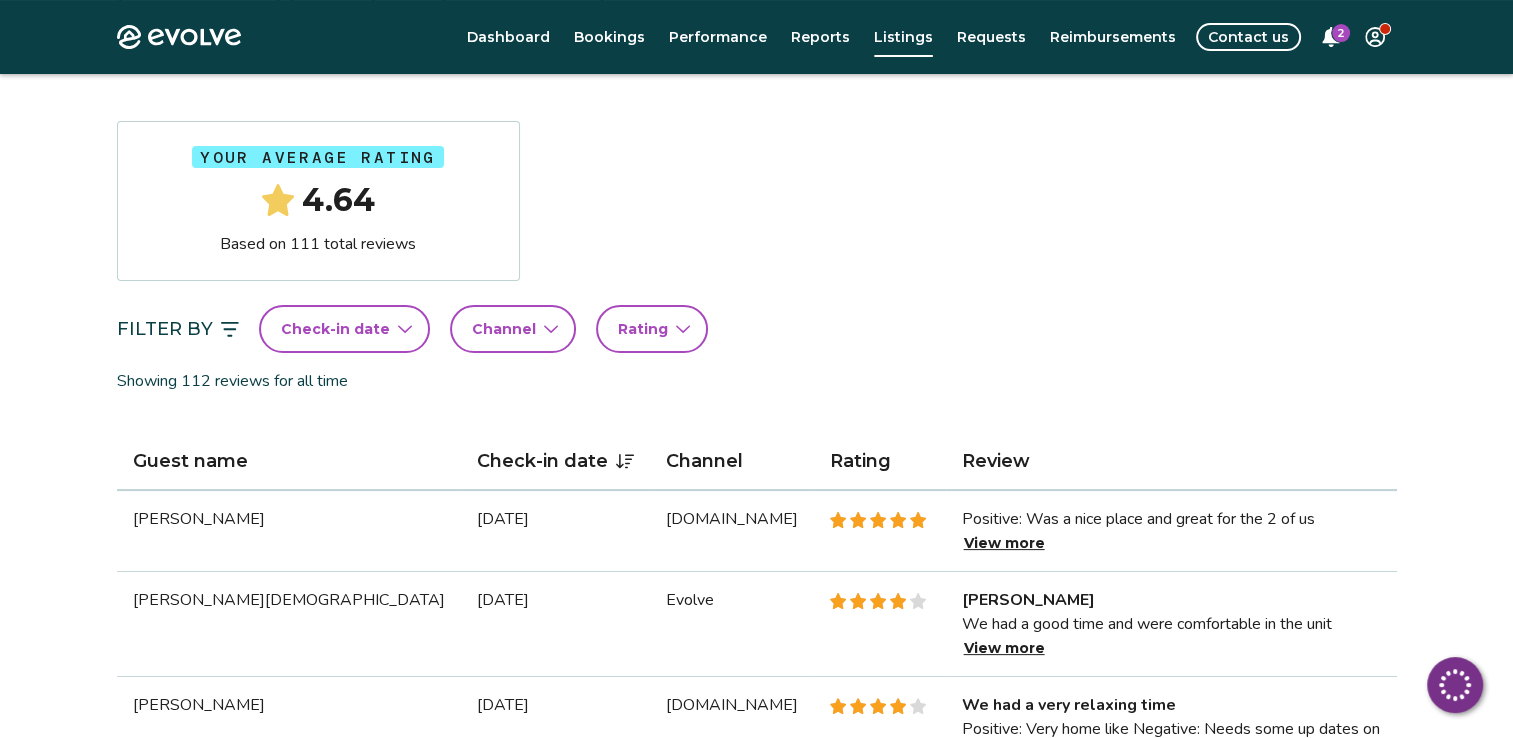 click on "2" at bounding box center [1341, 33] 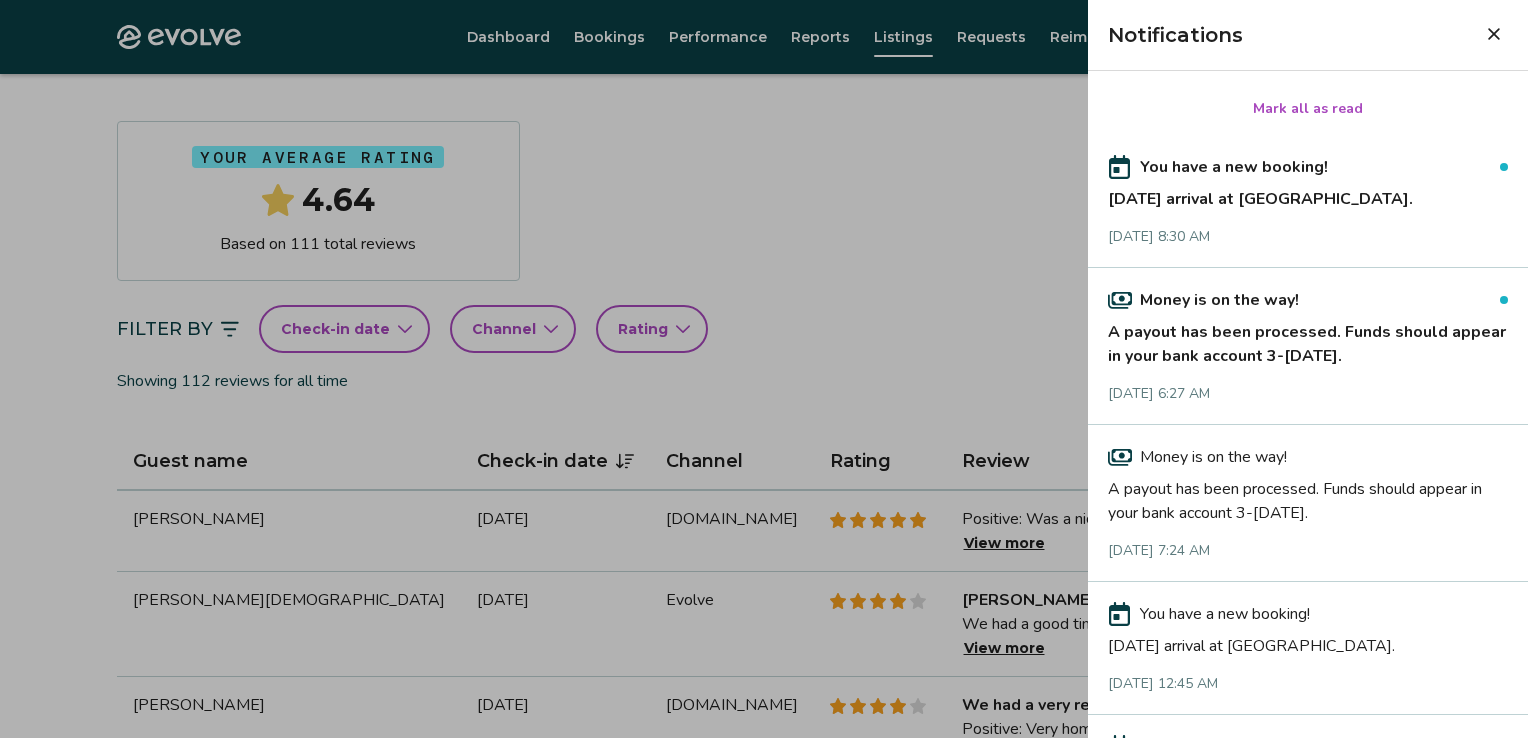 click on "[DATE] arrival at [GEOGRAPHIC_DATA]." at bounding box center (1308, 195) 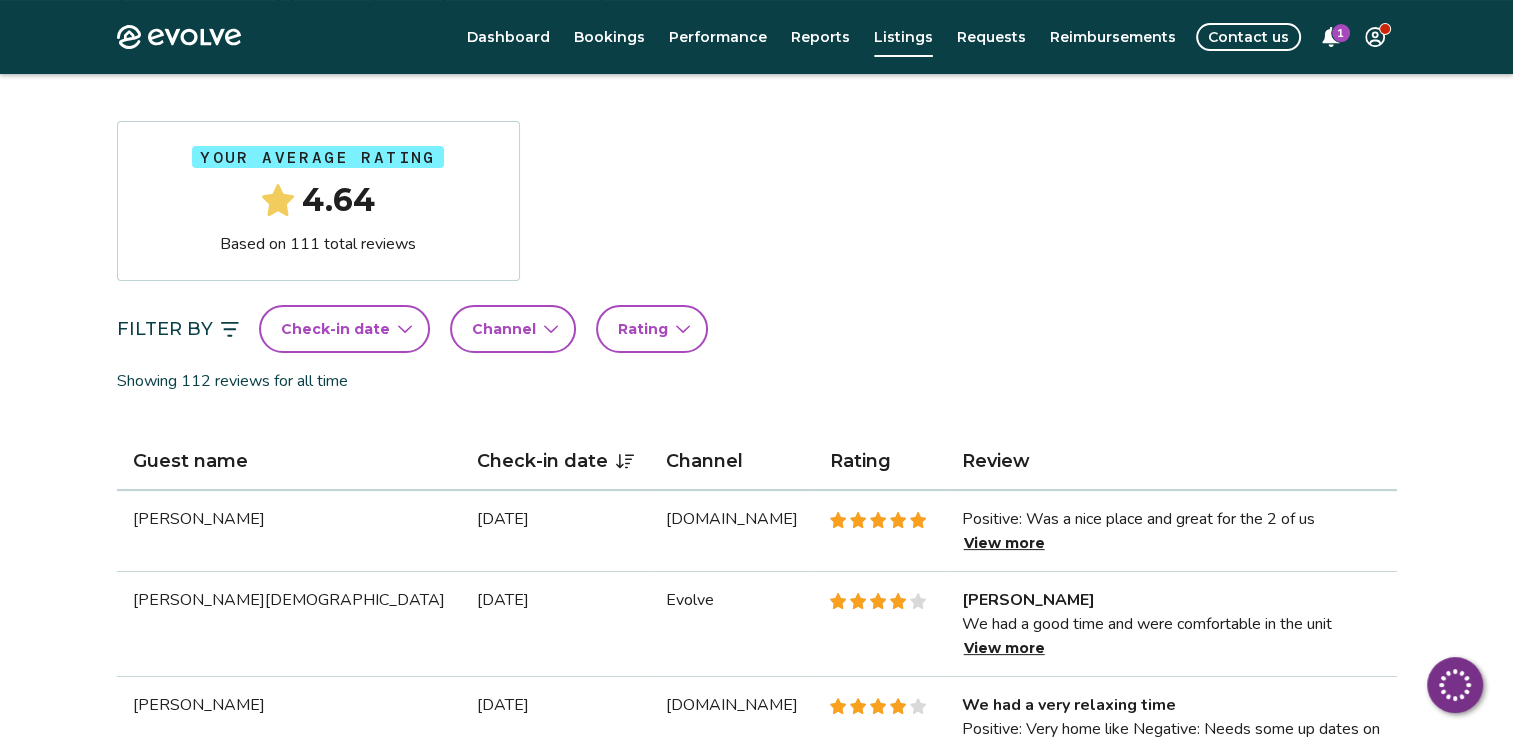 scroll, scrollTop: 0, scrollLeft: 0, axis: both 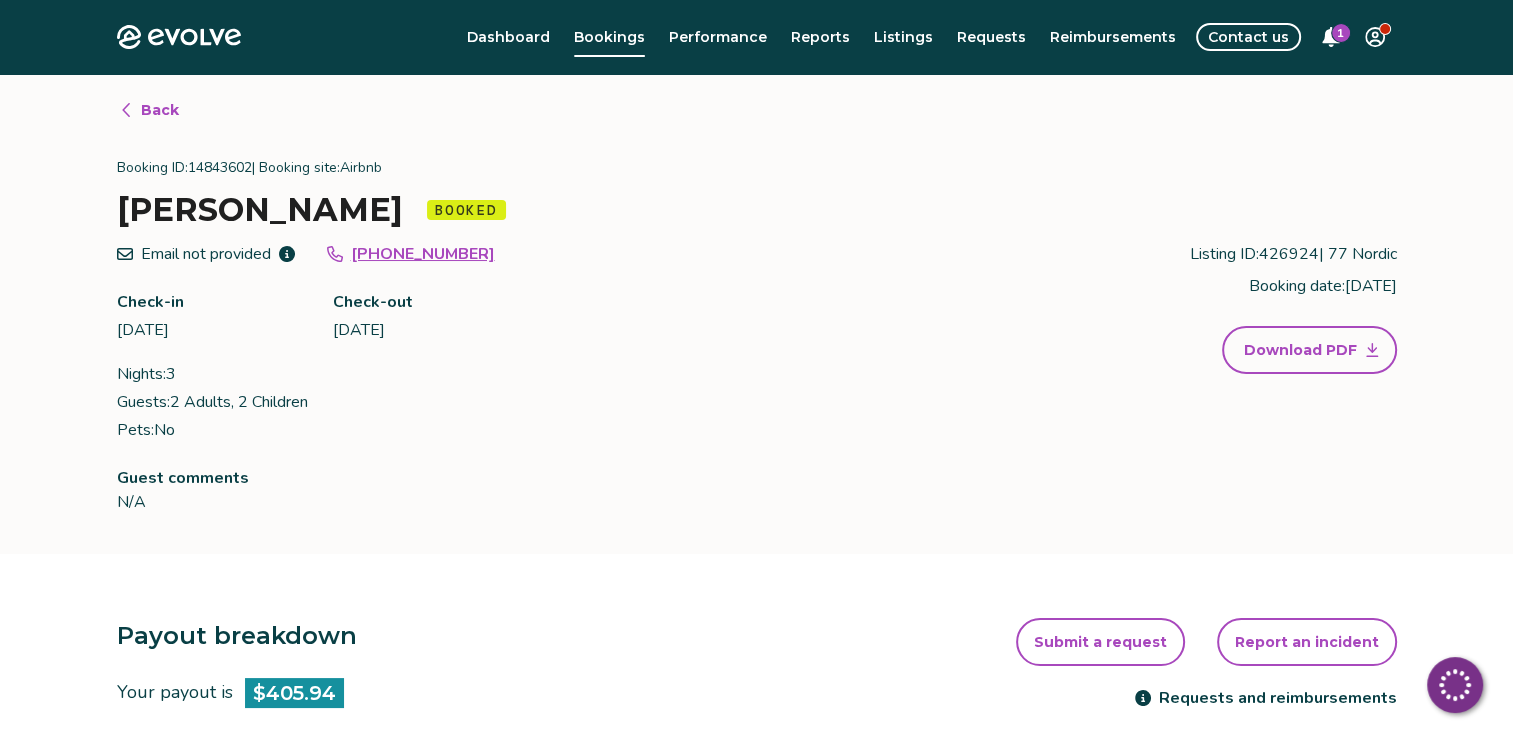 type 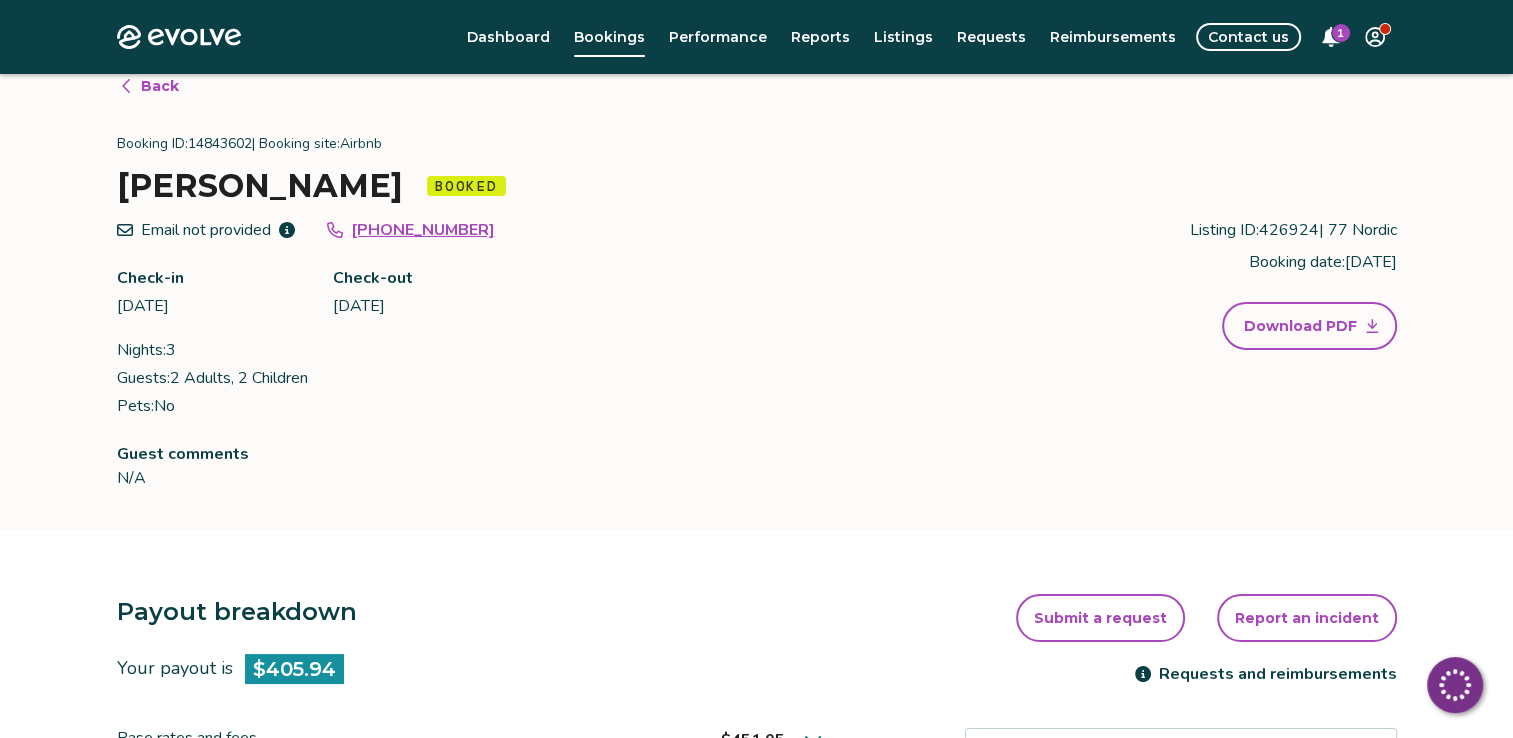 scroll, scrollTop: 0, scrollLeft: 0, axis: both 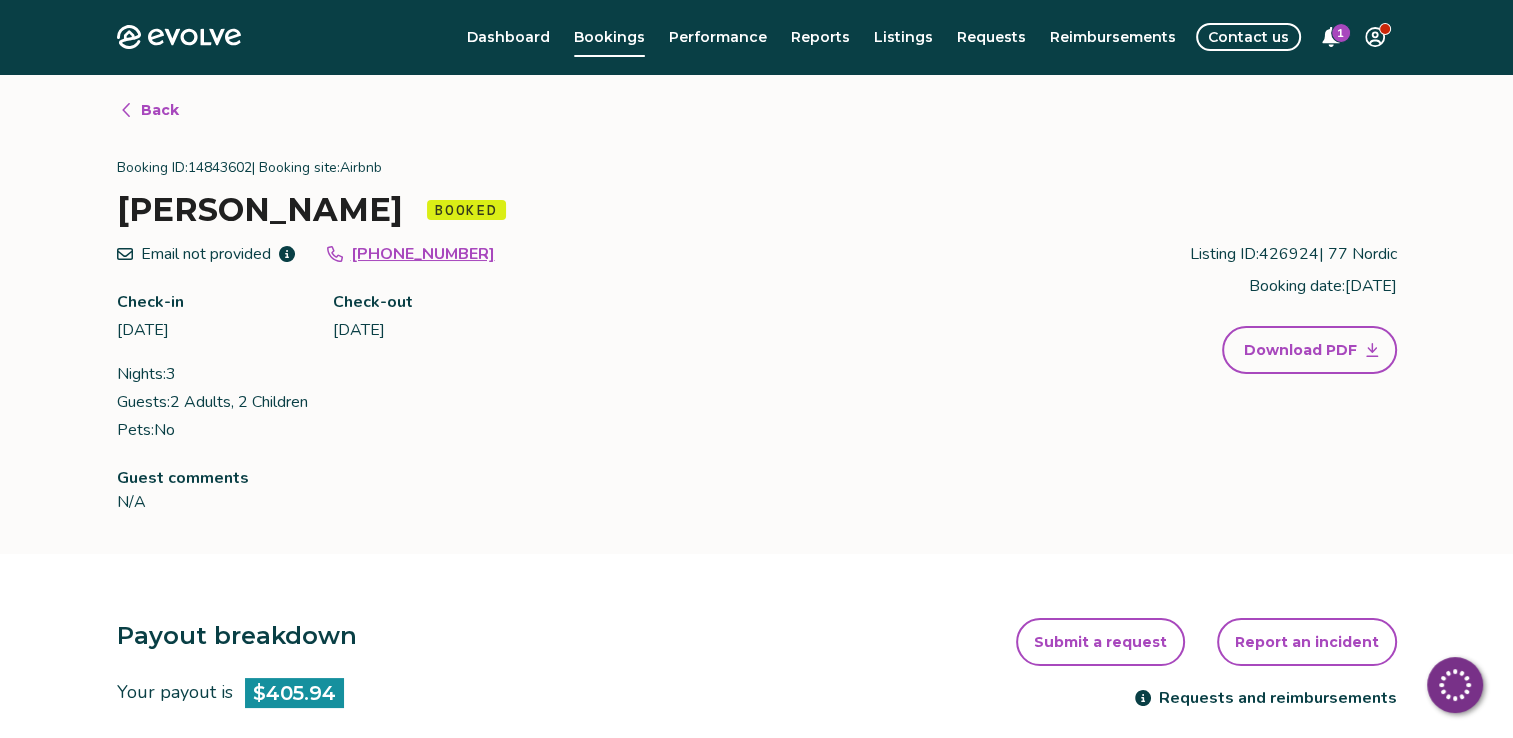 click on "1" at bounding box center [1331, 37] 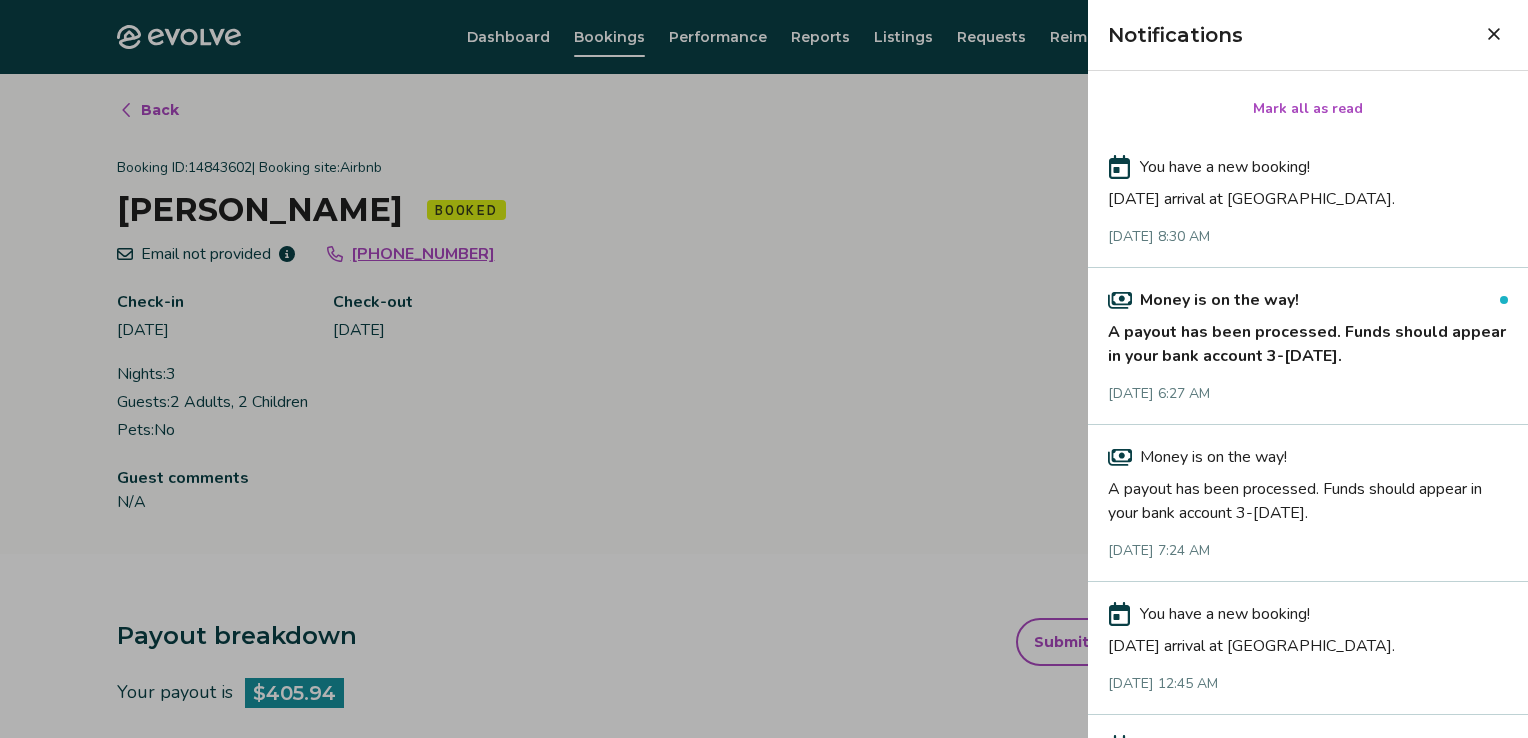 click on "A payout has been processed. Funds should appear in your bank account 3-[DATE]." at bounding box center [1308, 340] 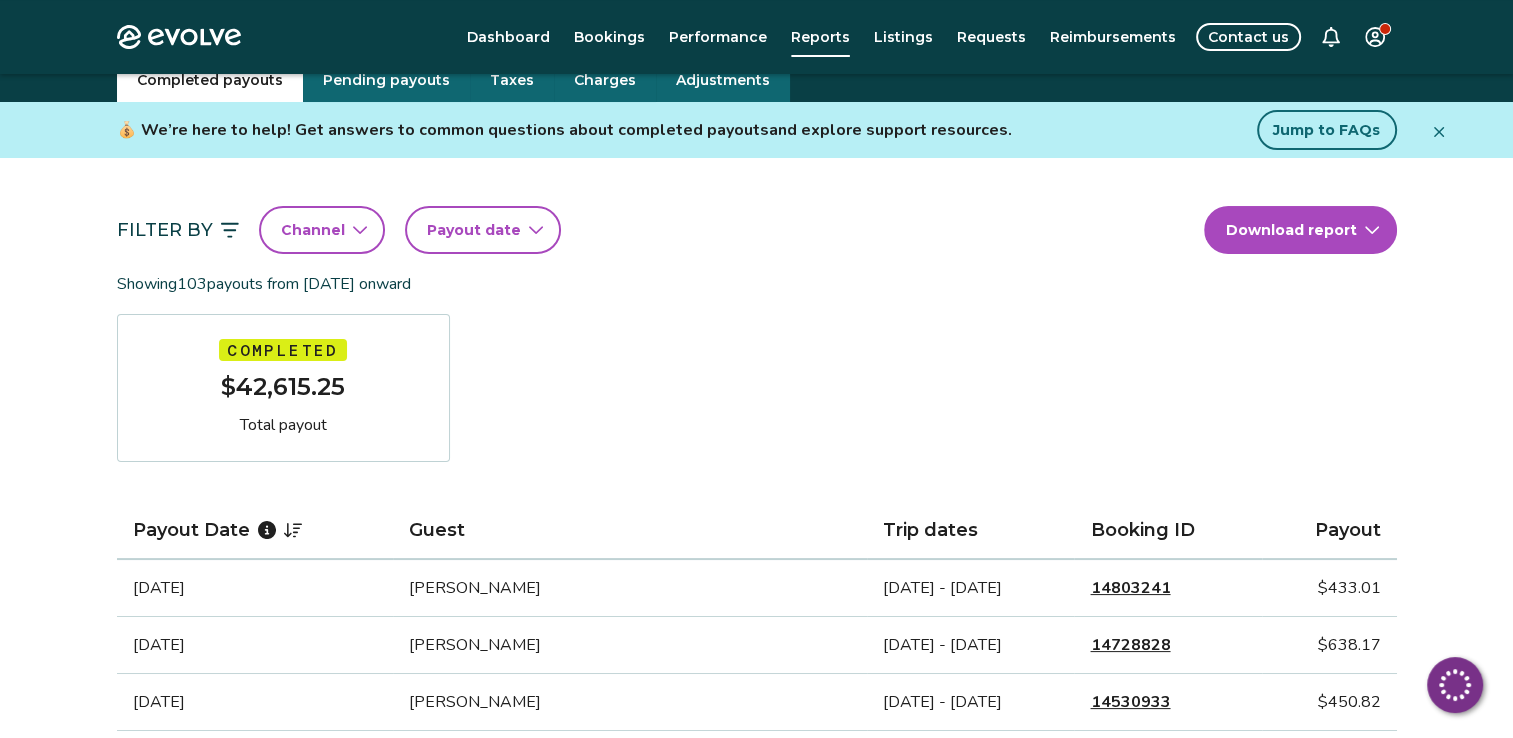 scroll, scrollTop: 120, scrollLeft: 0, axis: vertical 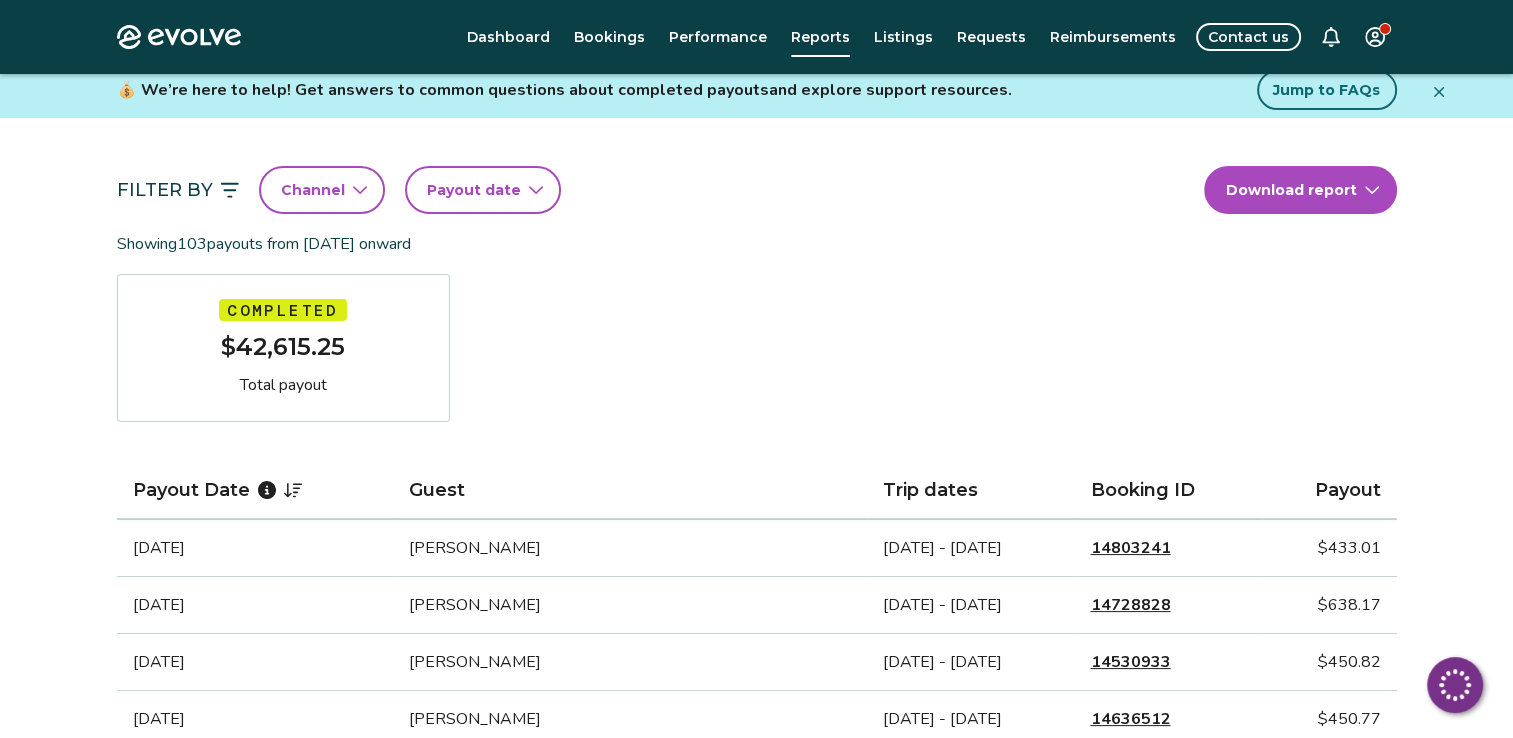 click on "14803241" at bounding box center (1130, 548) 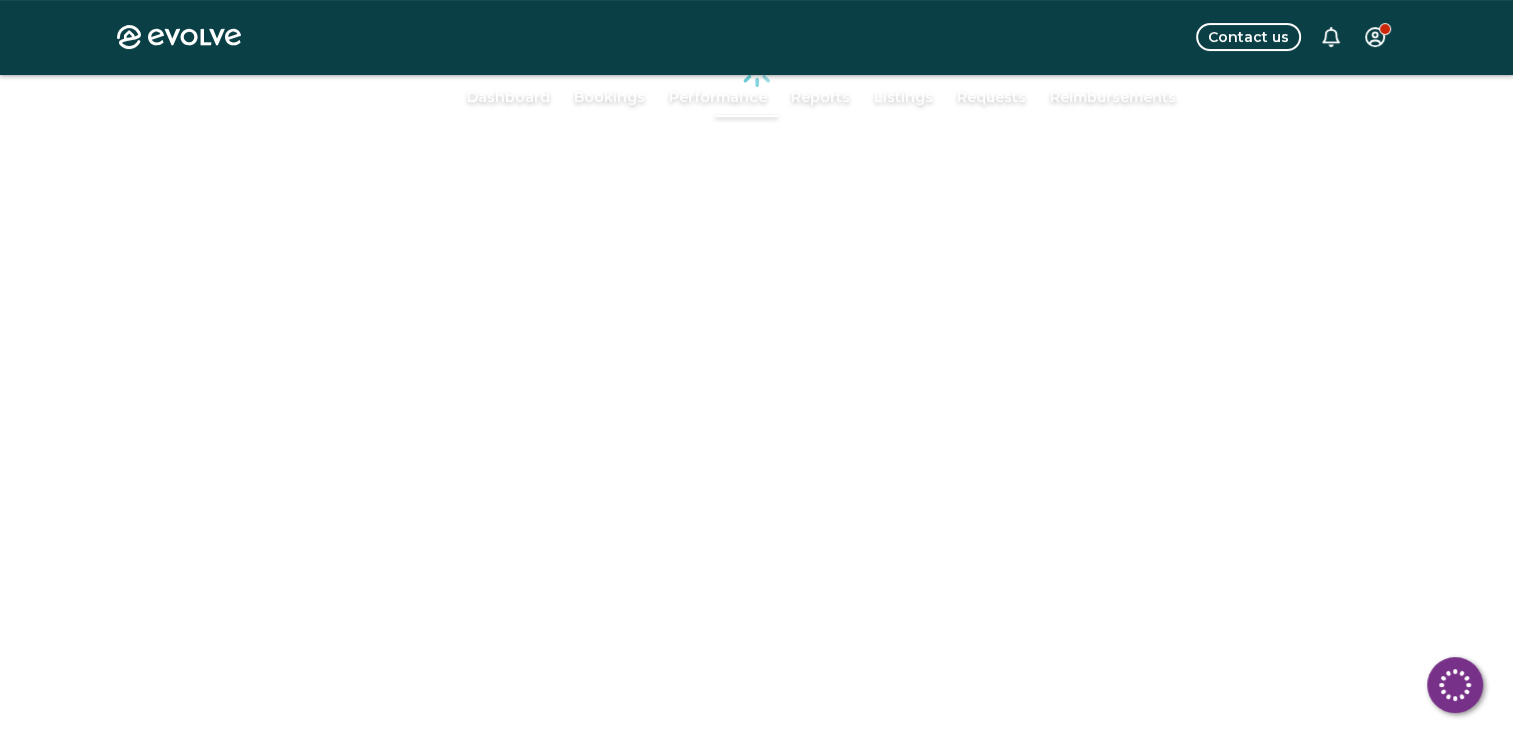 scroll, scrollTop: 56, scrollLeft: 0, axis: vertical 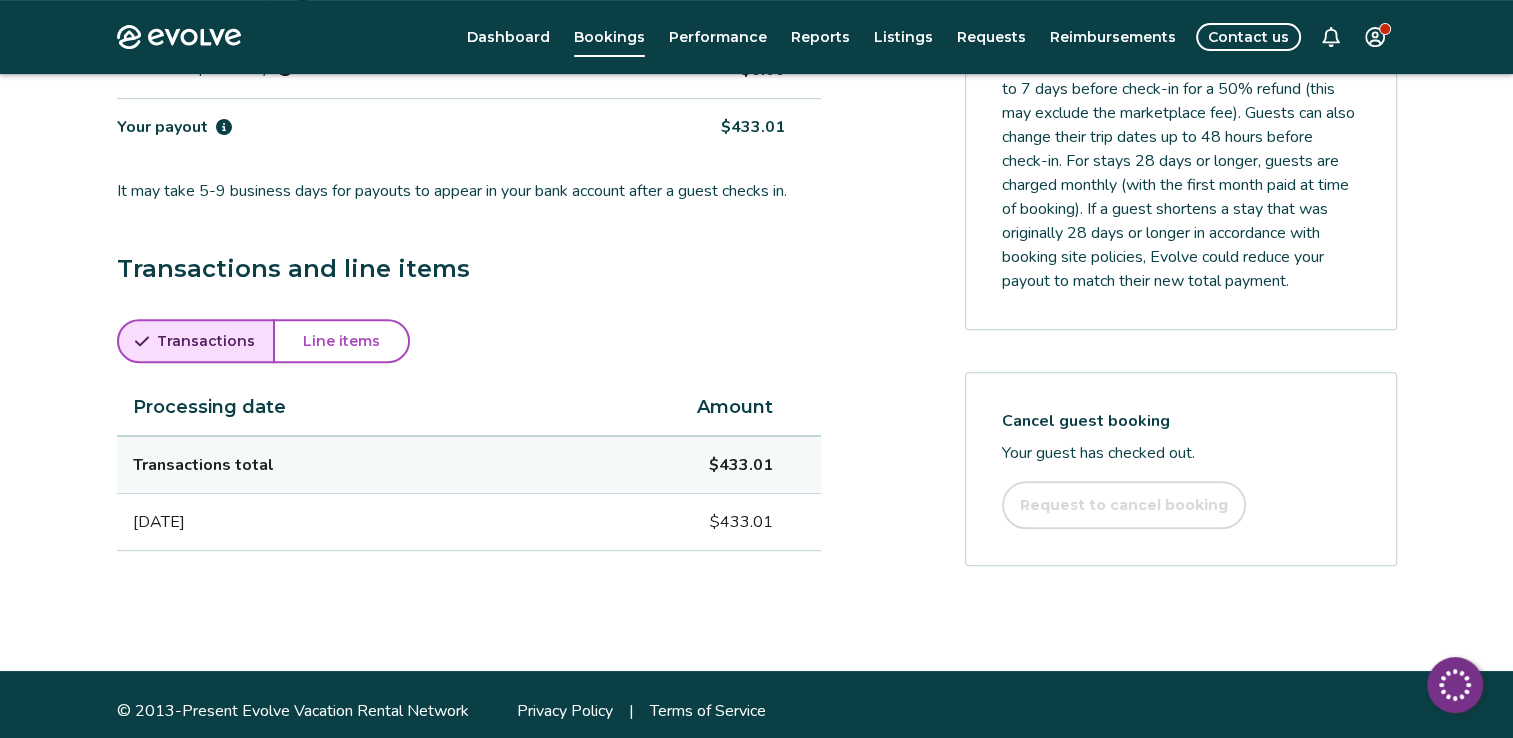 click on "Line items" at bounding box center (341, 341) 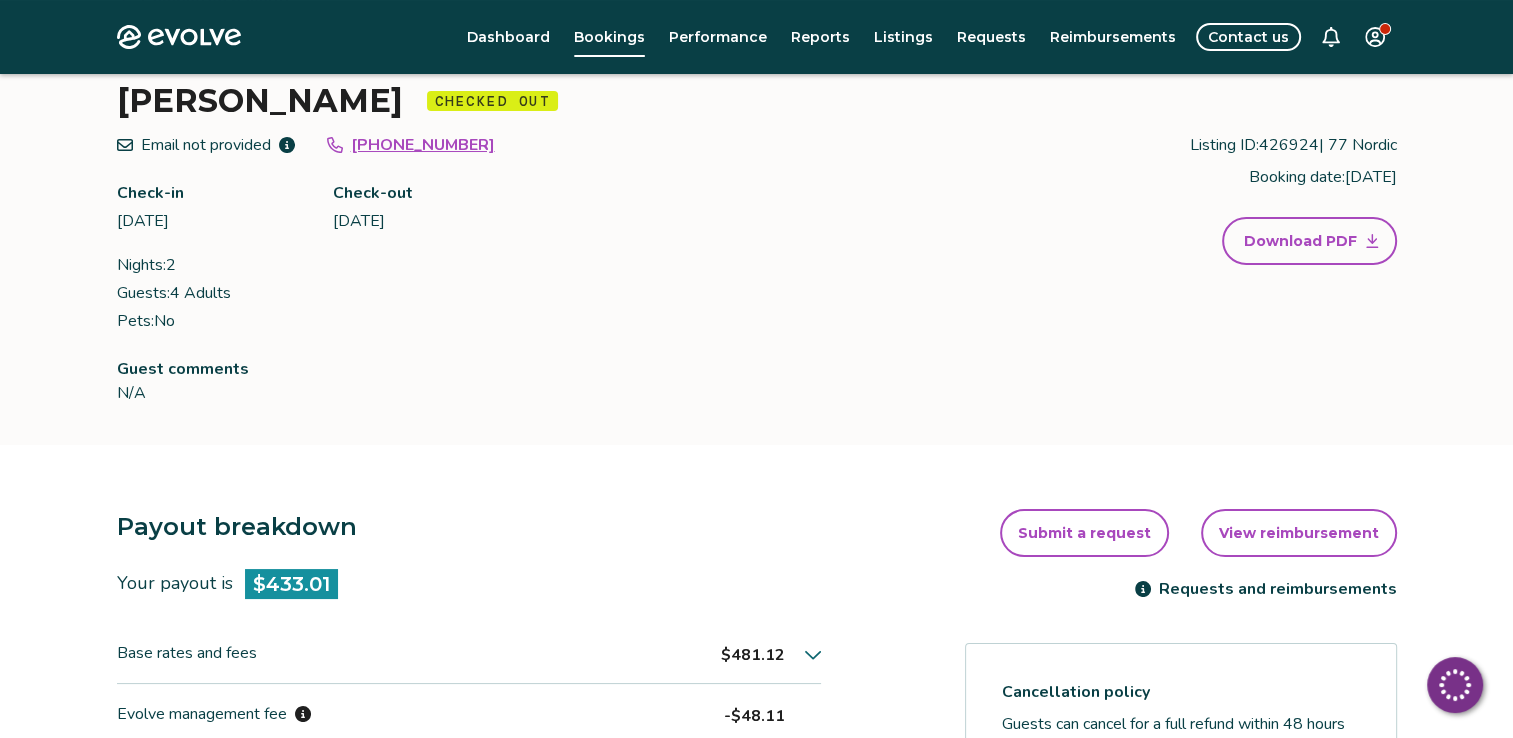 scroll, scrollTop: 16, scrollLeft: 0, axis: vertical 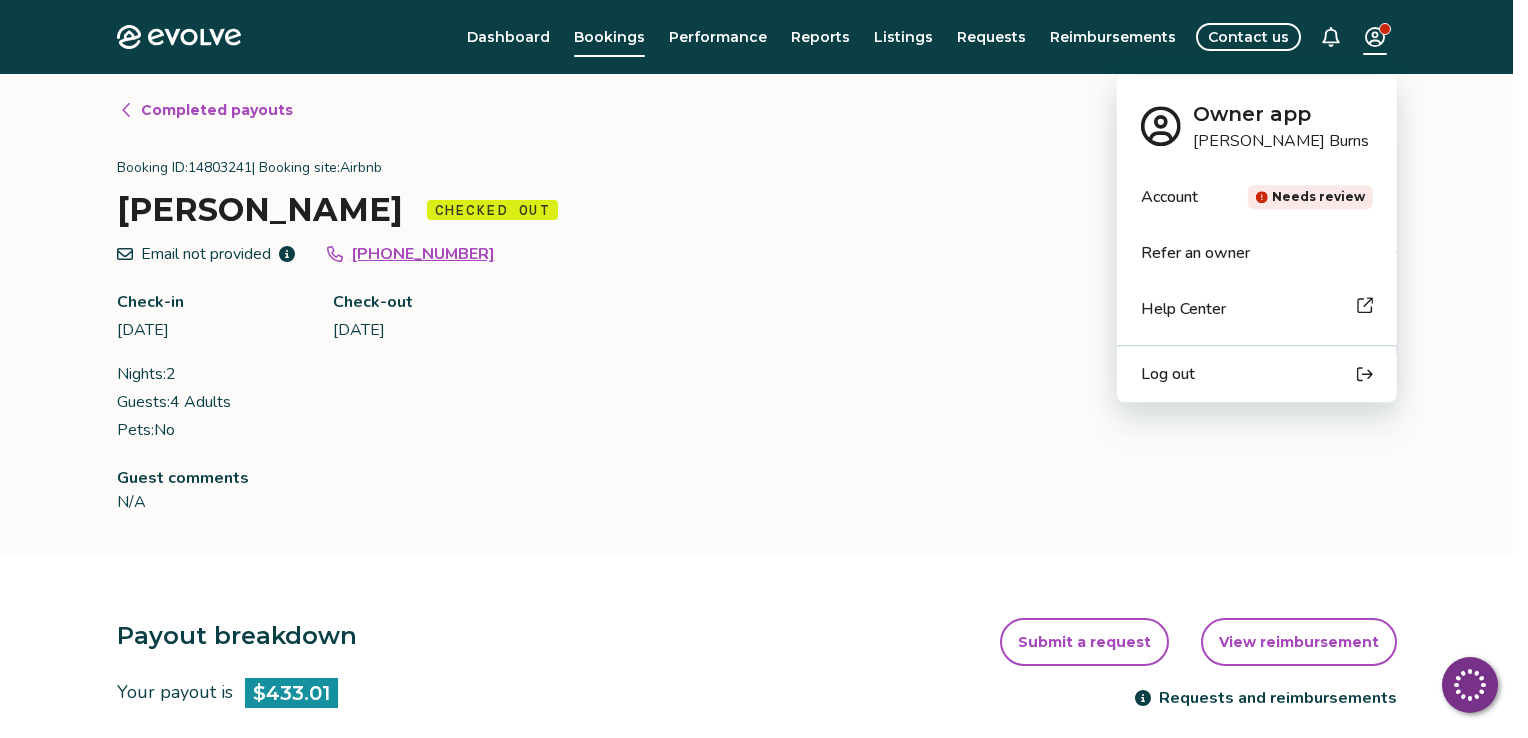 click on "Evolve Dashboard Bookings Performance Reports Listings Requests Reimbursements Contact us Completed payouts Booking ID:  14803241  | Booking site:  Airbnb [PERSON_NAME] Checked out Email not provided [PHONE_NUMBER] Check-in [DATE] Check-out [DATE] Nights:  2 Guests:  4 Adults Pets:  No Listing ID:  426924  |   77 Nordic Booking date:  [DATE] Download PDF Guest comments N/A Payout breakdown Your payout is $433.01 Base rates and fees $481.12 Evolve management fee -$48.11 Your tax responsibility $0.00 Your payout $433.01 It may take 5-9 business days for payouts to appear in your bank account after a guest checks in. Transactions and line items Transactions Line items Description Amount Line items total $481.12 Cleaning Fee $180.42 Rate for 2 Nights $300.70 Submit a request View reimbursement Requests and reimbursements Cancellation policy Cancel guest booking Your guest has checked out. Request to cancel booking © 2013-Present Evolve Vacation Rental Network Privacy Policy |" at bounding box center (764, 812) 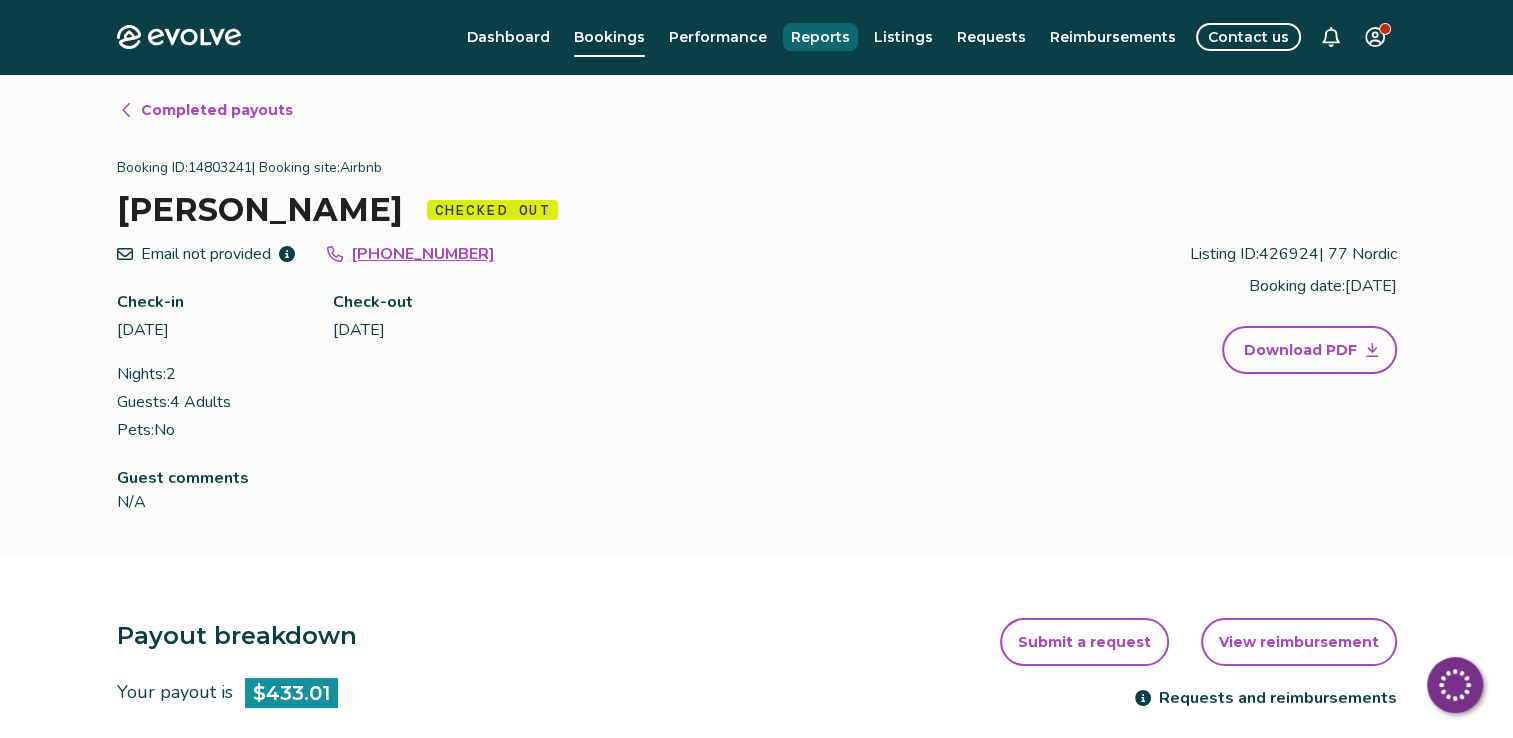 click on "Evolve Dashboard Bookings Performance Reports Listings Requests Reimbursements Contact us Completed payouts Booking ID:  14803241  | Booking site:  Airbnb [PERSON_NAME] Checked out Email not provided [PHONE_NUMBER] Check-in [DATE] Check-out [DATE] Nights:  2 Guests:  4 Adults Pets:  No Listing ID:  426924  |   77 Nordic Booking date:  [DATE] Download PDF Guest comments N/A Payout breakdown Your payout is $433.01 Base rates and fees $481.12 Evolve management fee -$48.11 Your tax responsibility $0.00 Your payout $433.01 It may take 5-9 business days for payouts to appear in your bank account after a guest checks in. Transactions and line items Transactions Line items Description Amount Line items total $481.12 Cleaning Fee $180.42 Rate for 2 Nights $300.70 Submit a request View reimbursement Requests and reimbursements Cancellation policy Cancel guest booking Your guest has checked out. Request to cancel booking © 2013-Present Evolve Vacation Rental Network Privacy Policy |" at bounding box center [756, 812] 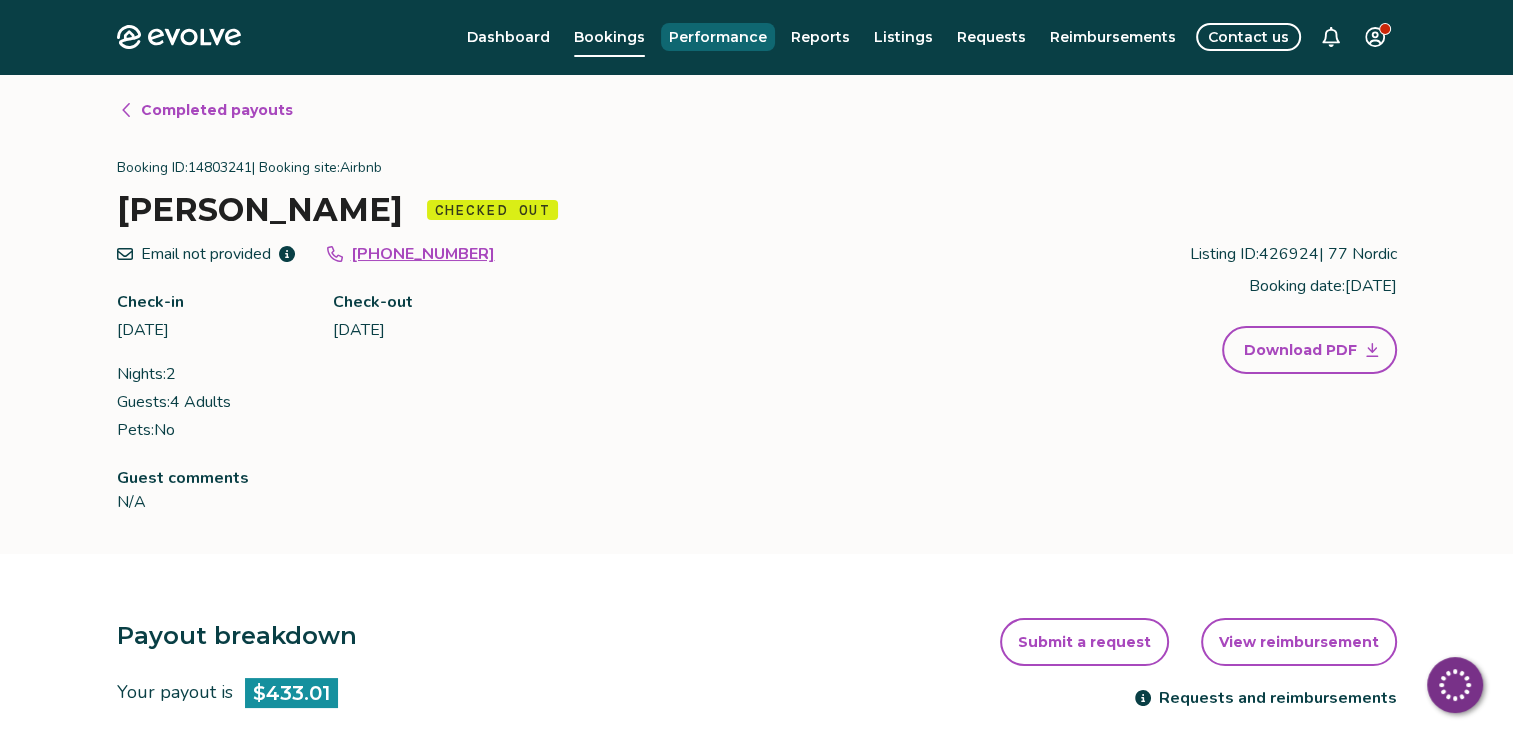 click on "Performance" at bounding box center (718, 37) 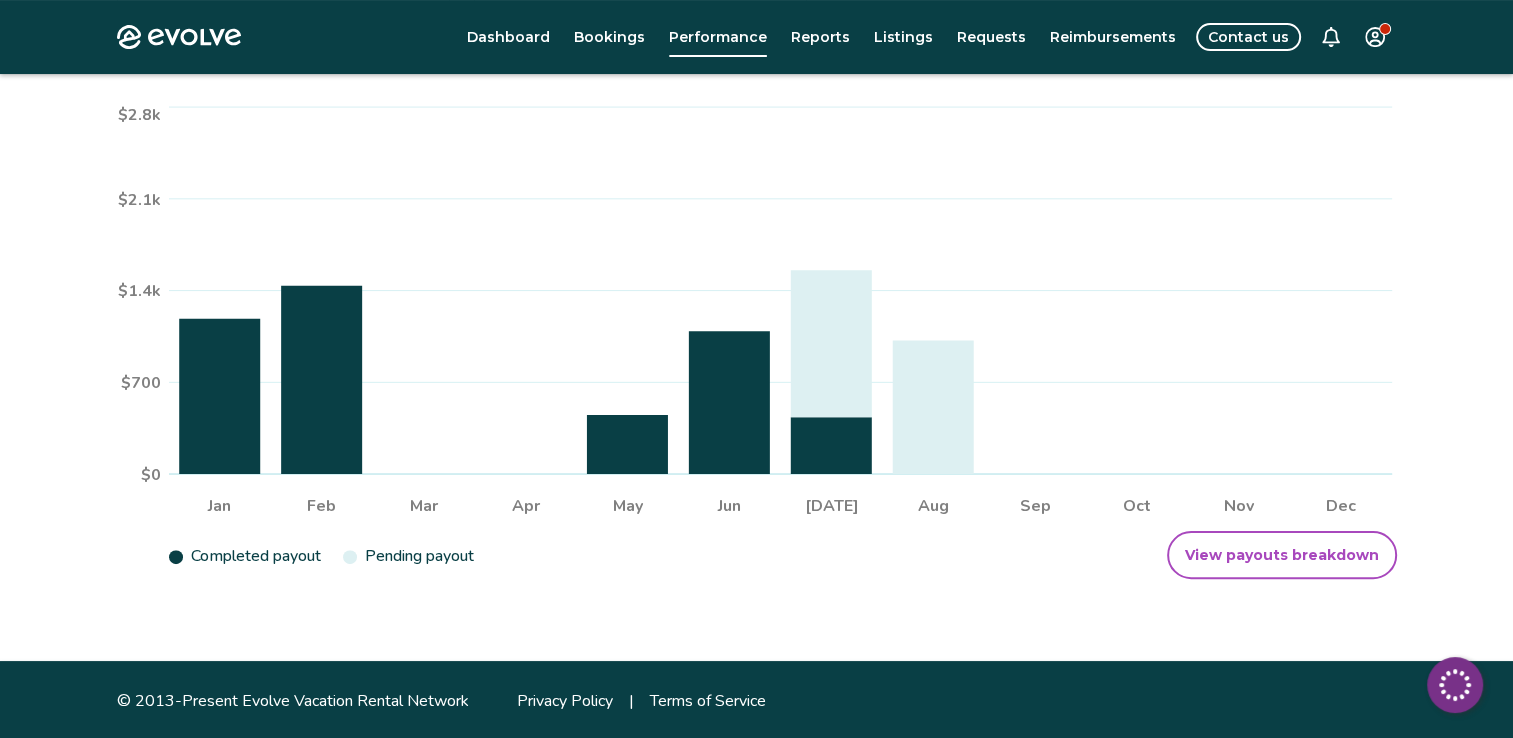 scroll, scrollTop: 406, scrollLeft: 0, axis: vertical 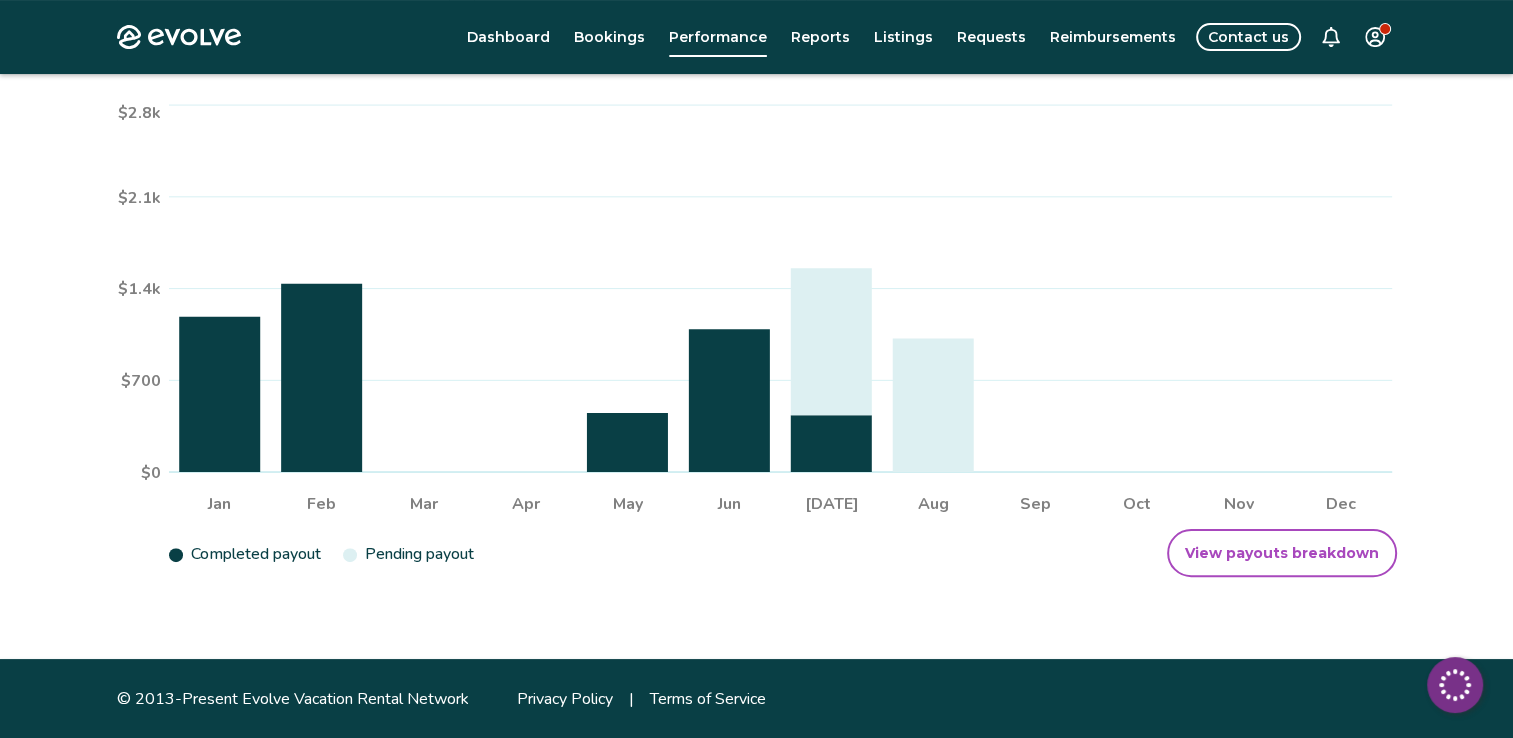 click on "View payouts breakdown" at bounding box center [1282, 553] 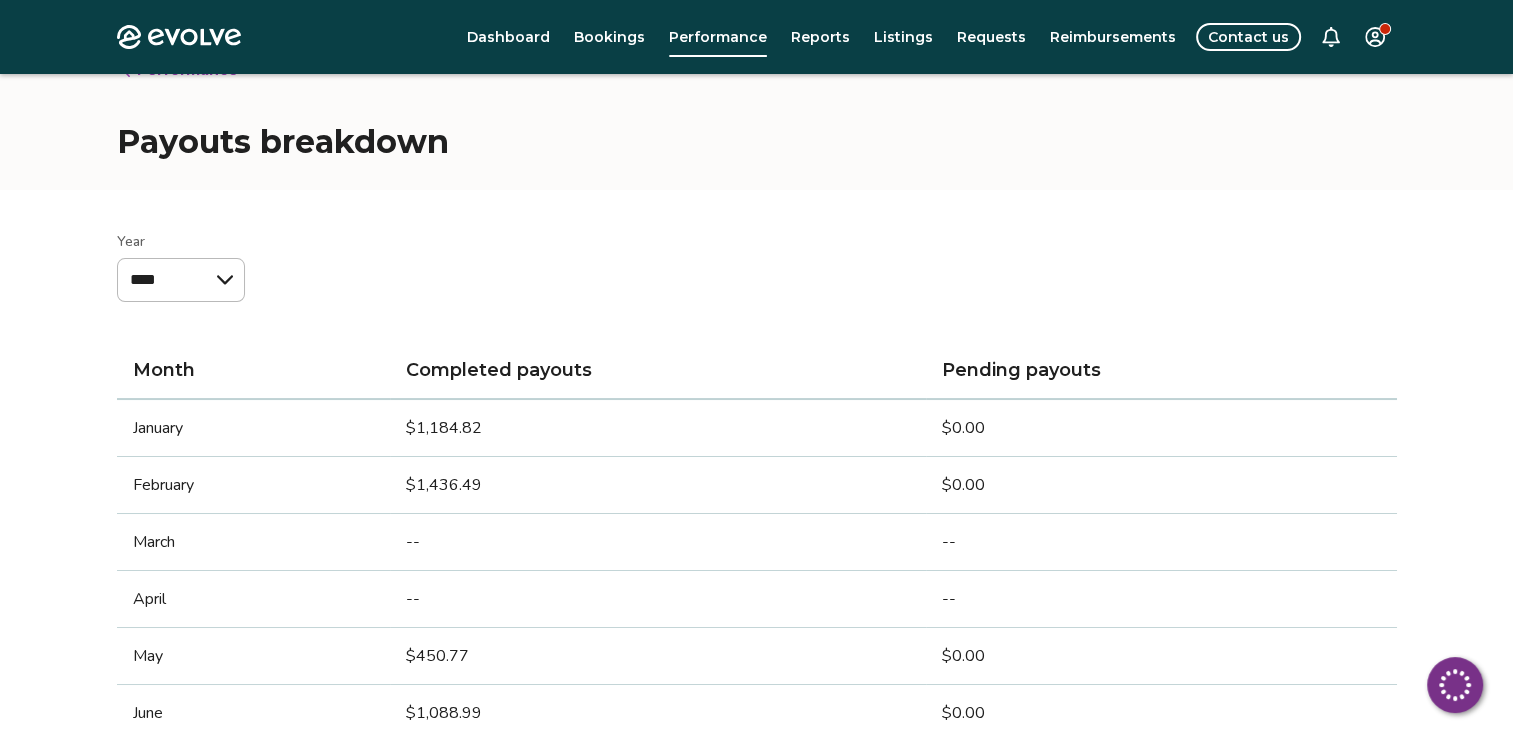 scroll, scrollTop: 0, scrollLeft: 0, axis: both 